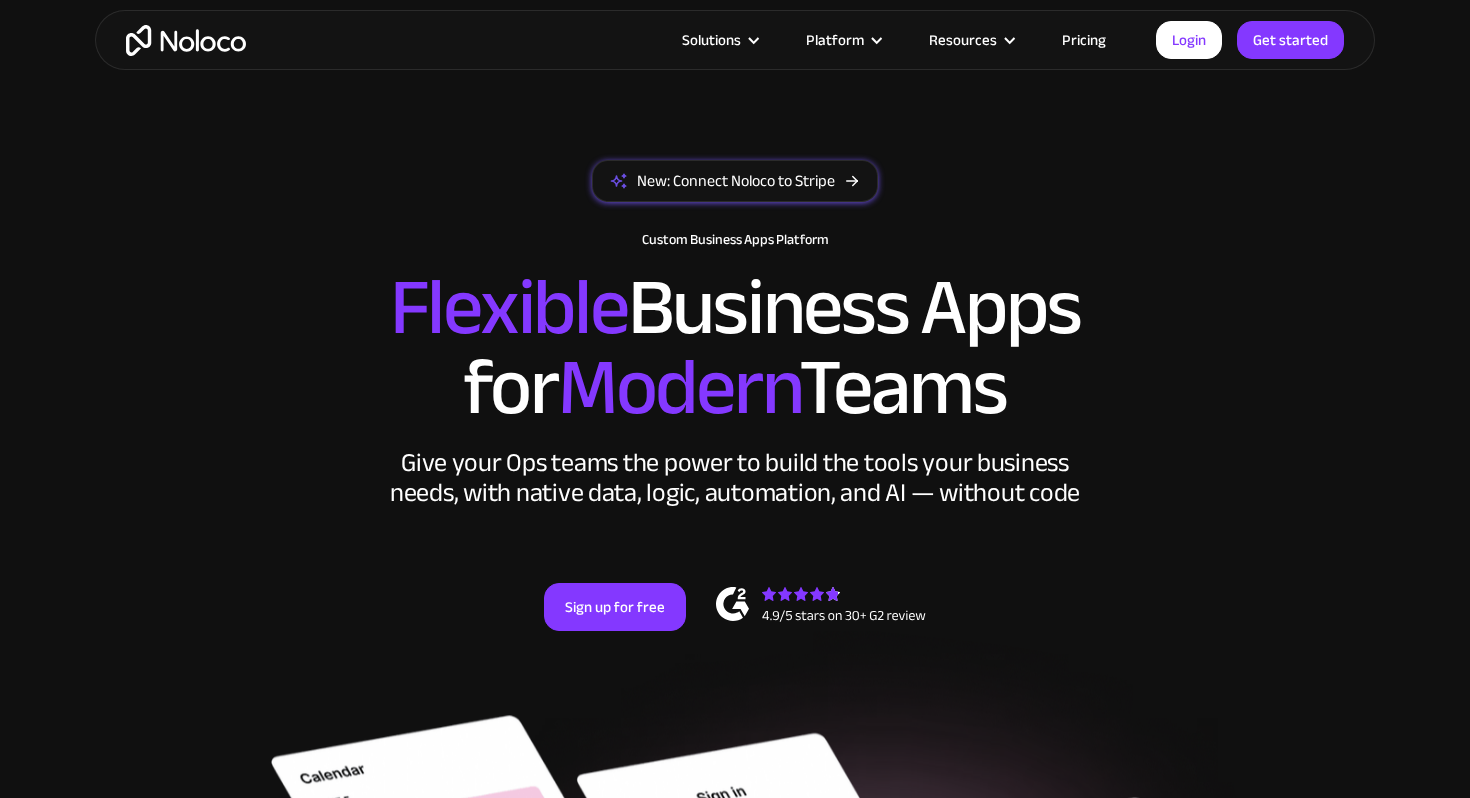 scroll, scrollTop: 130, scrollLeft: 0, axis: vertical 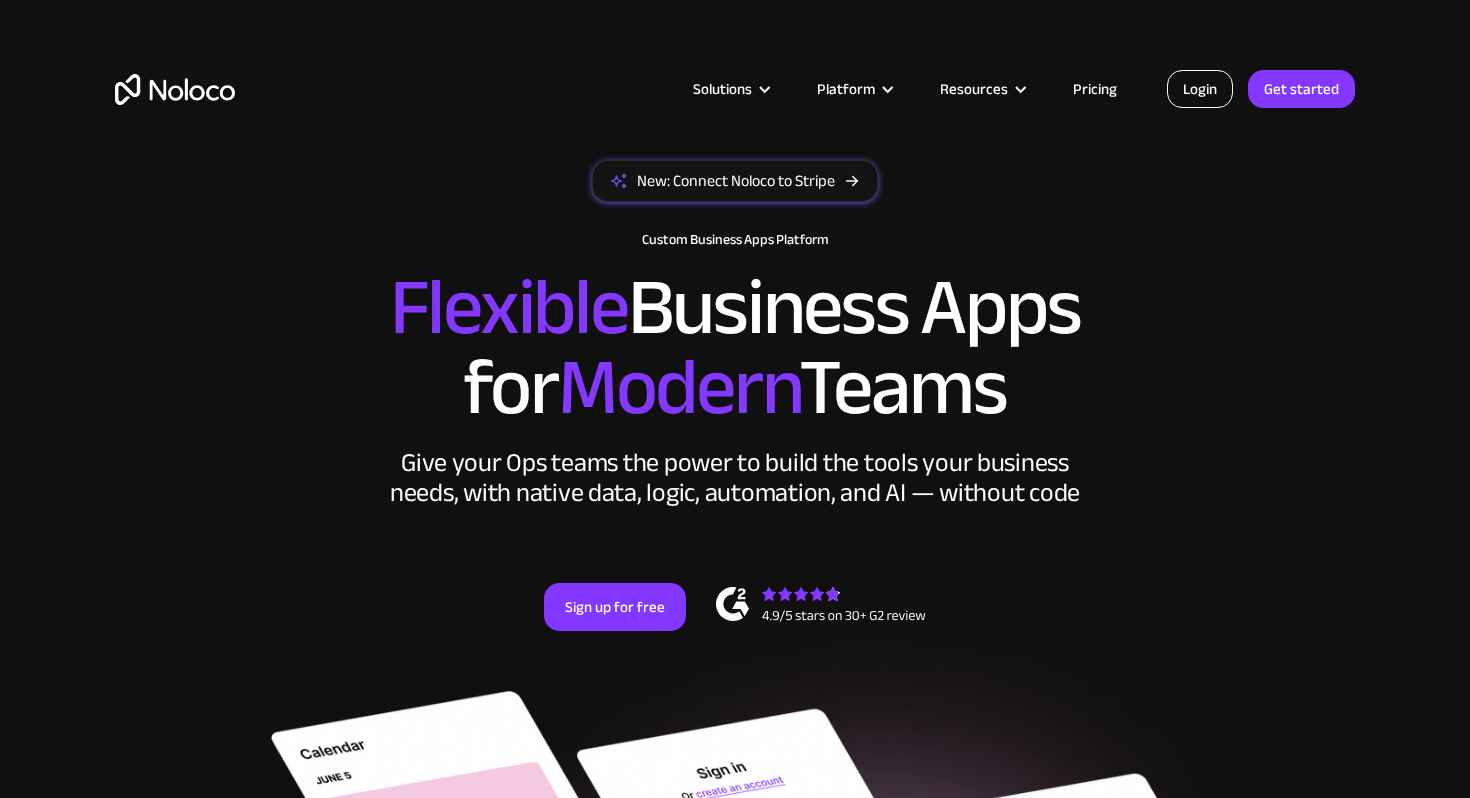 click on "Login" at bounding box center [1200, 89] 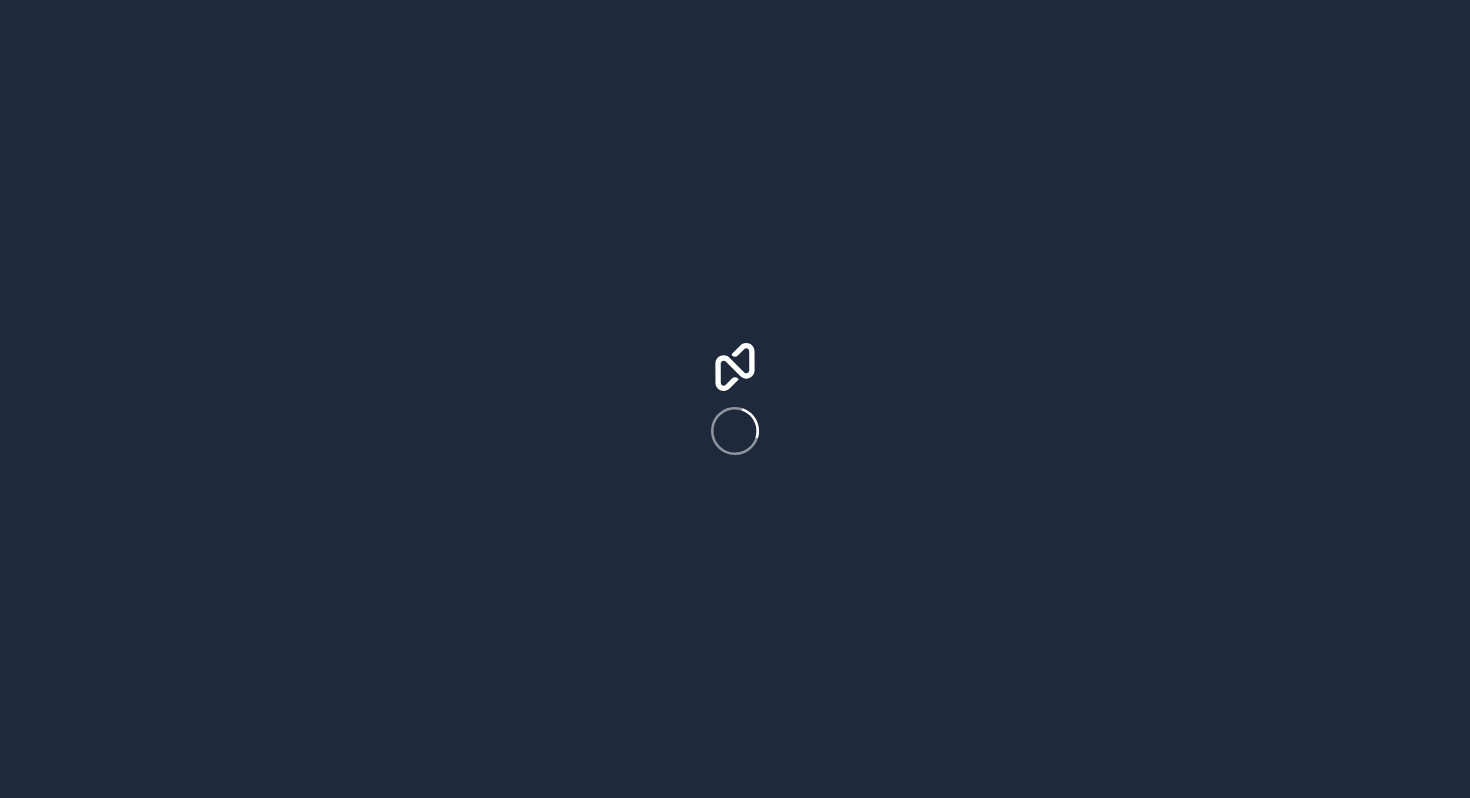 scroll, scrollTop: 0, scrollLeft: 0, axis: both 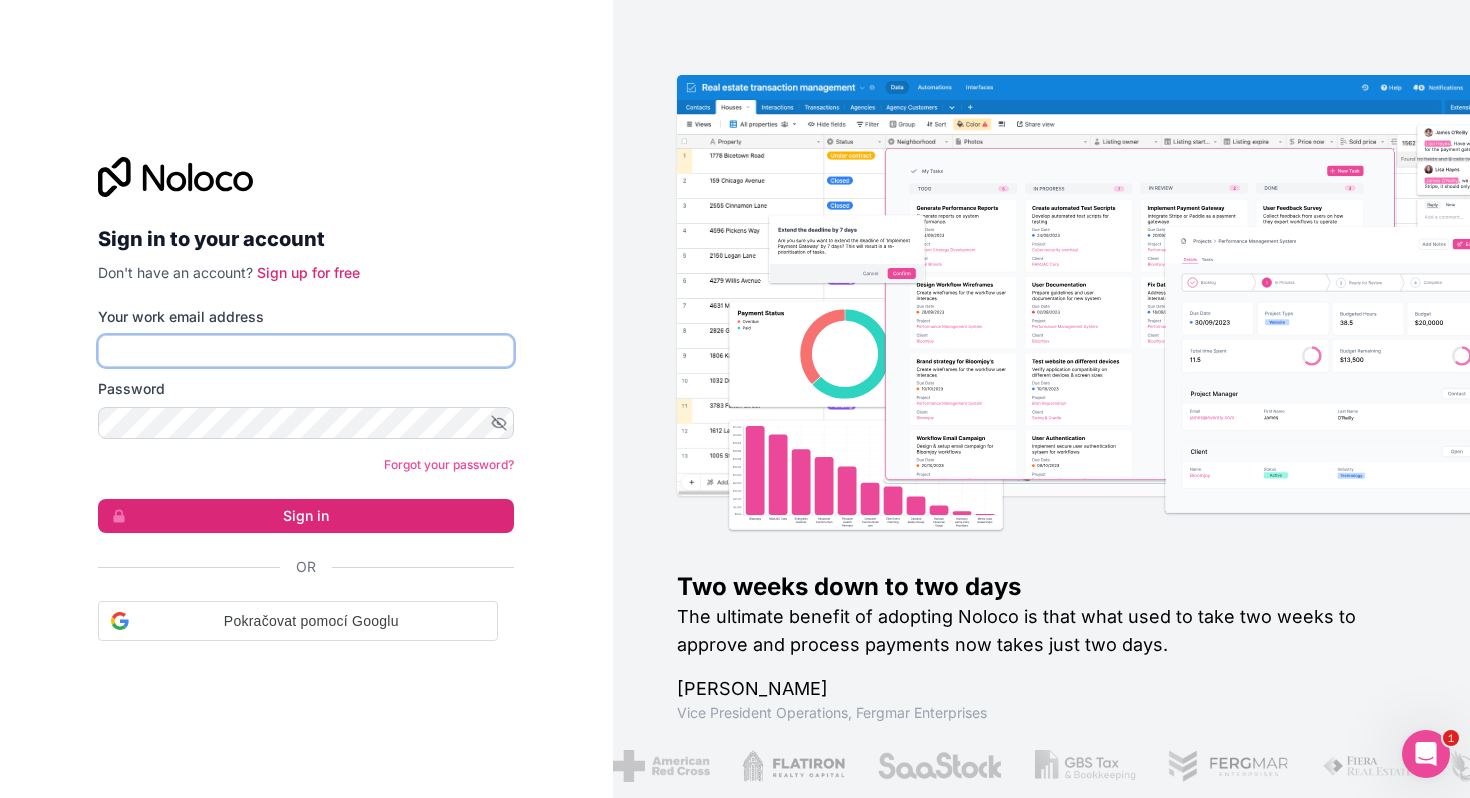click on "Your work email address" at bounding box center (306, 351) 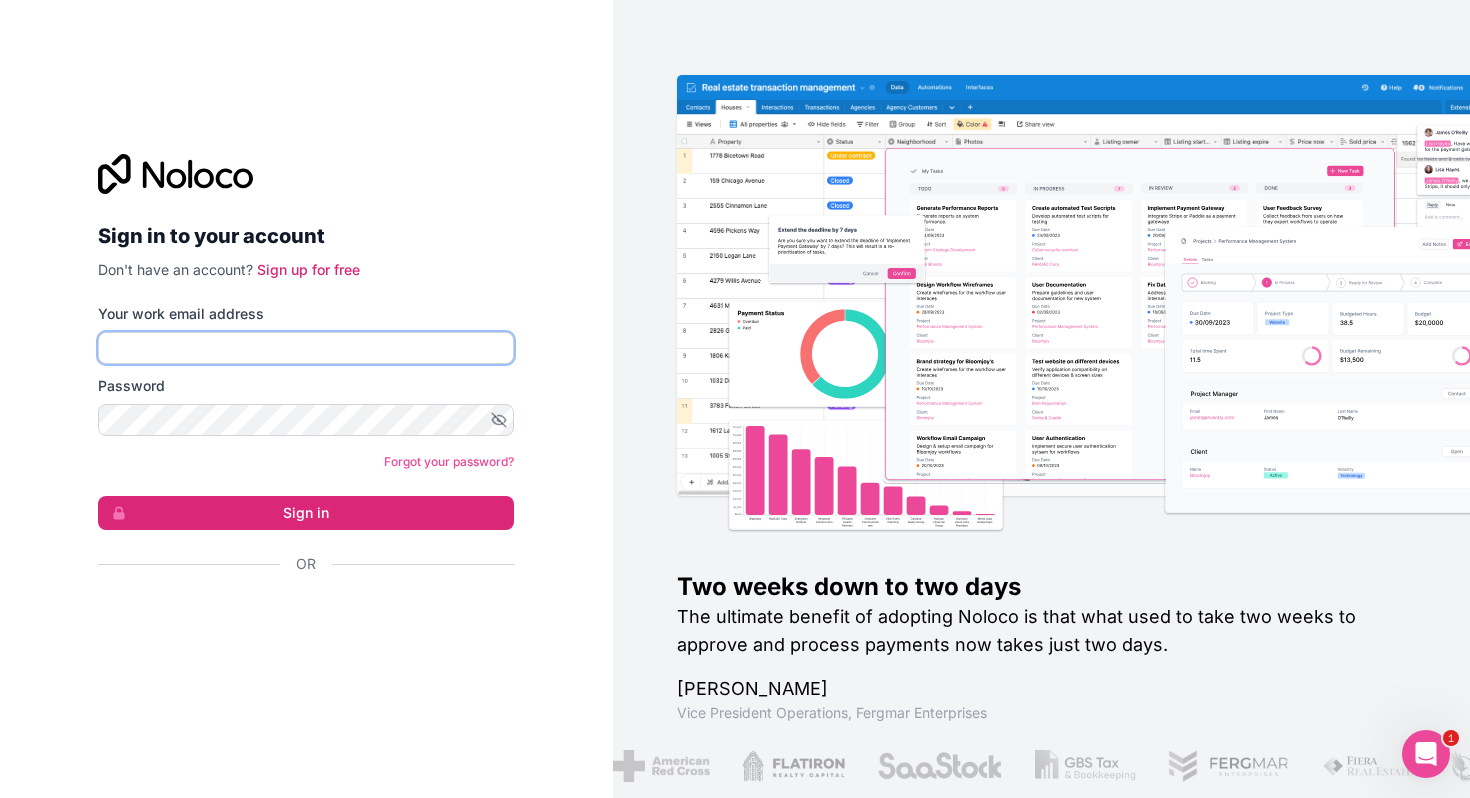 type on "lukas@seil.cz" 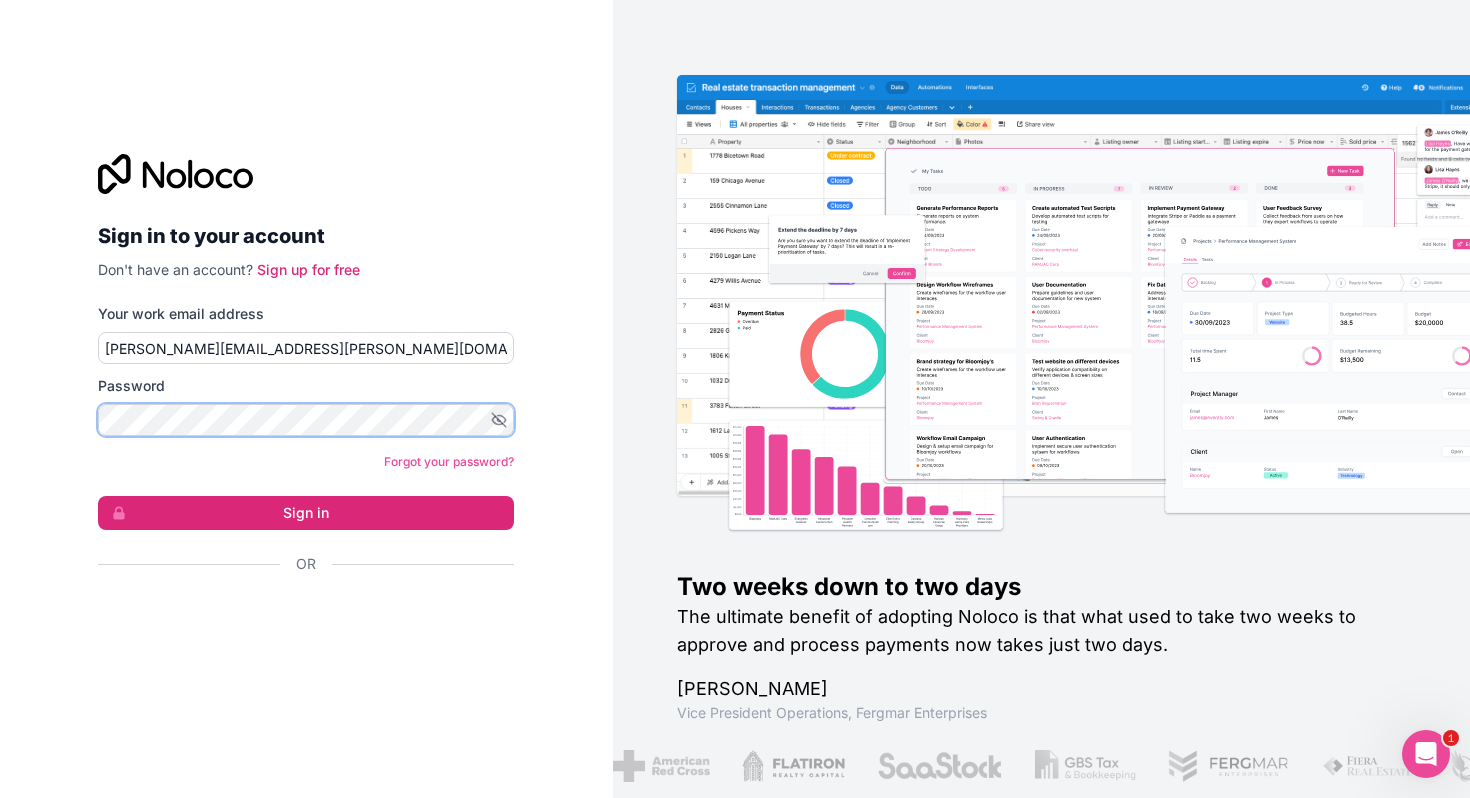 click on "Sign in" at bounding box center (306, 513) 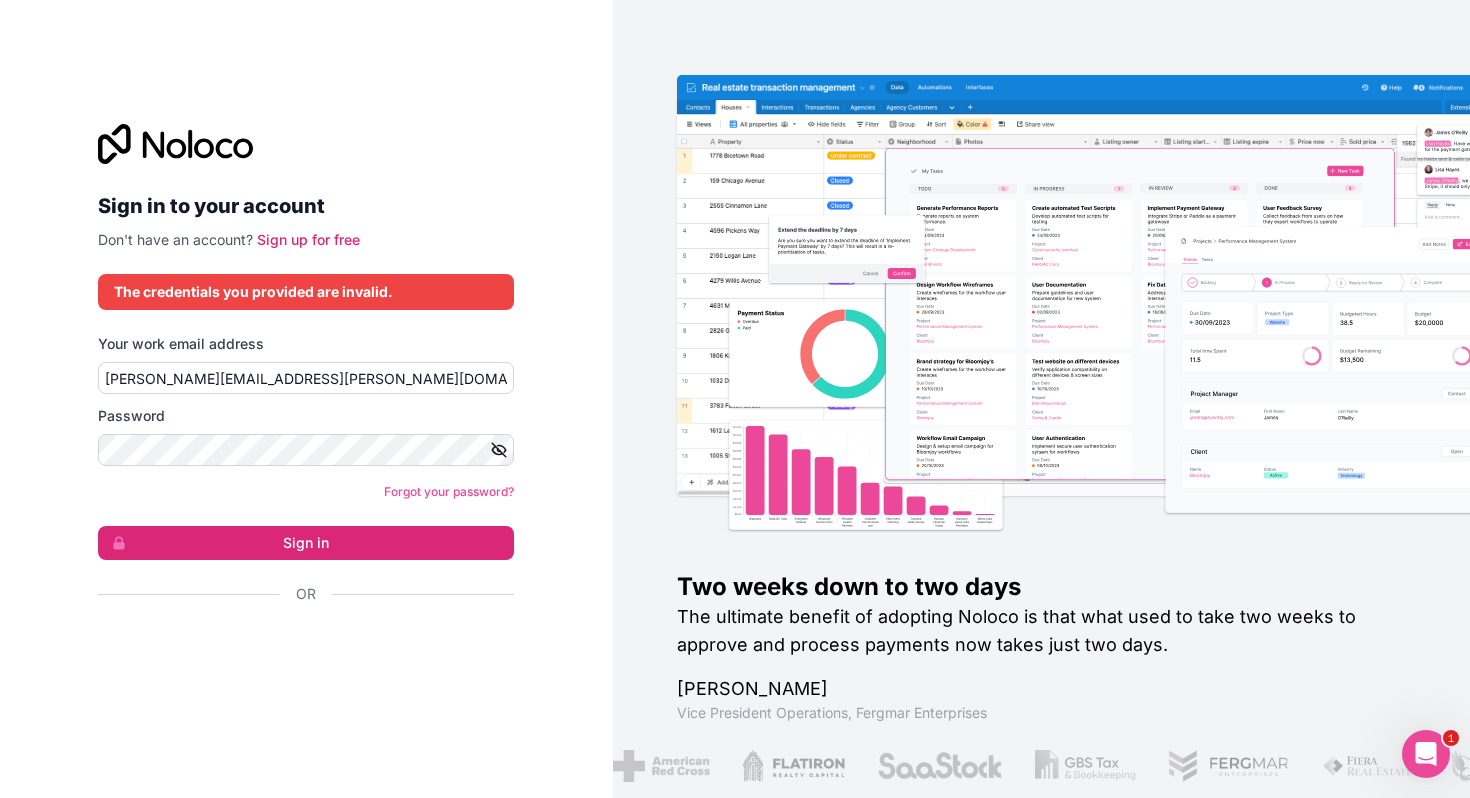click 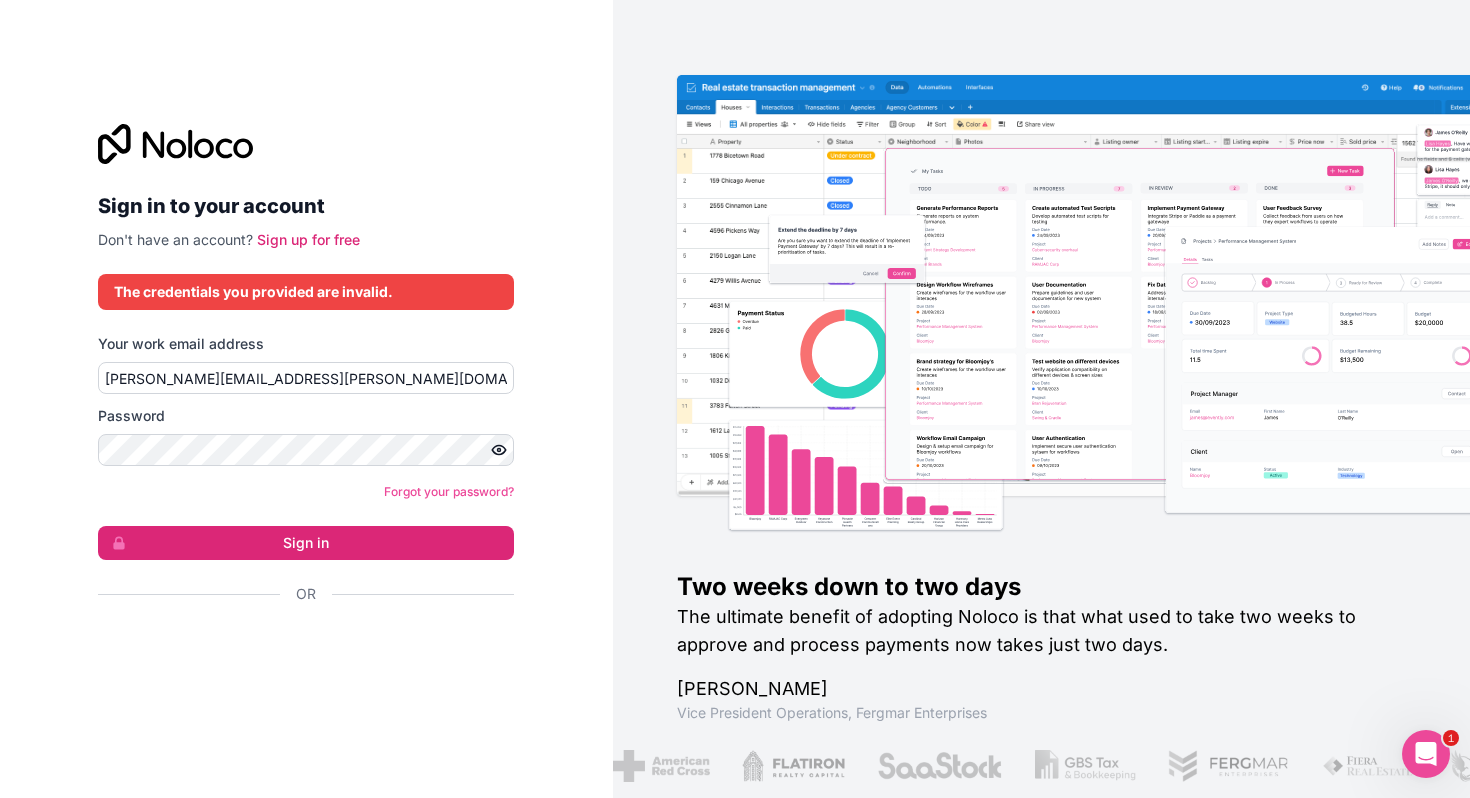 type 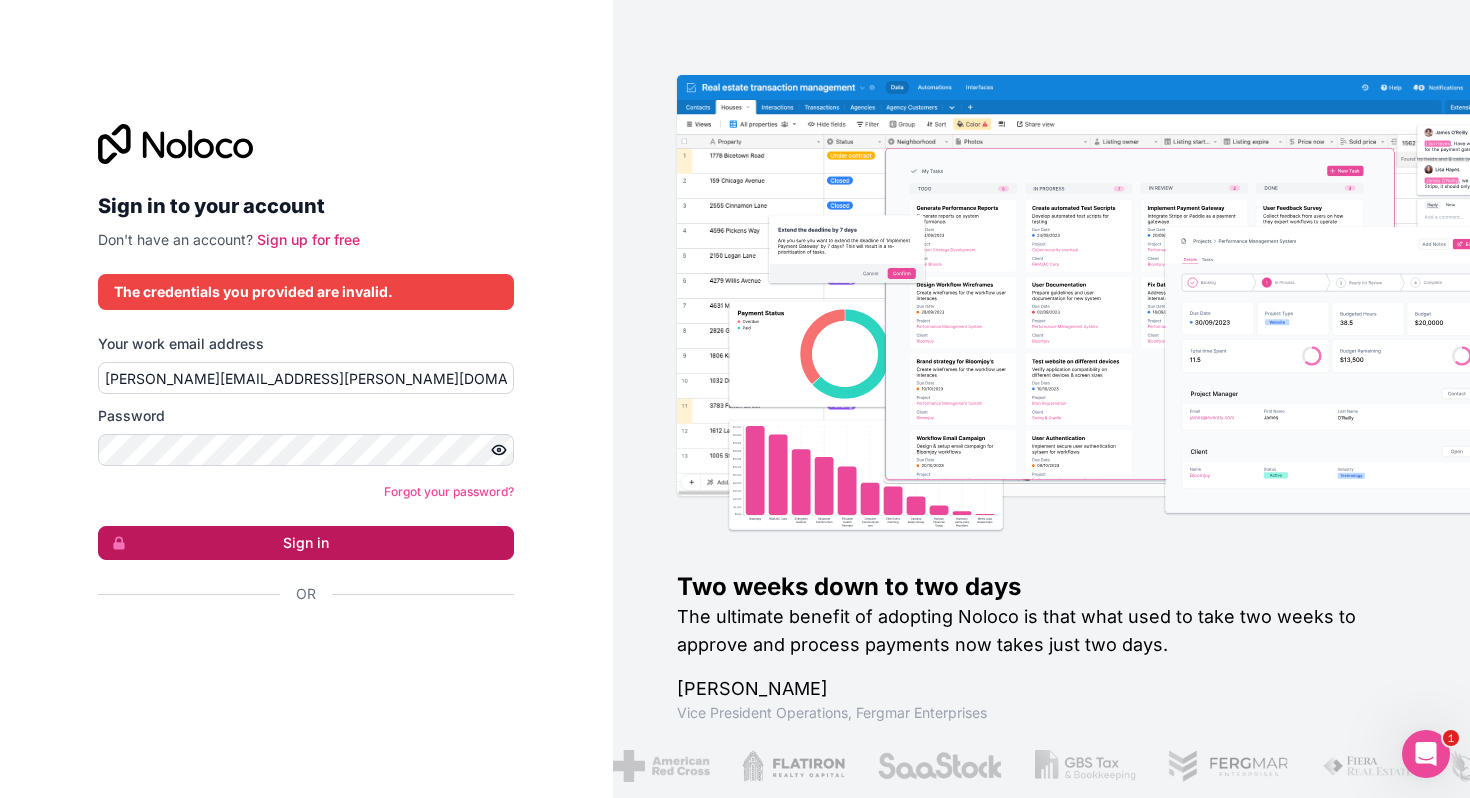 click on "Sign in" at bounding box center (306, 543) 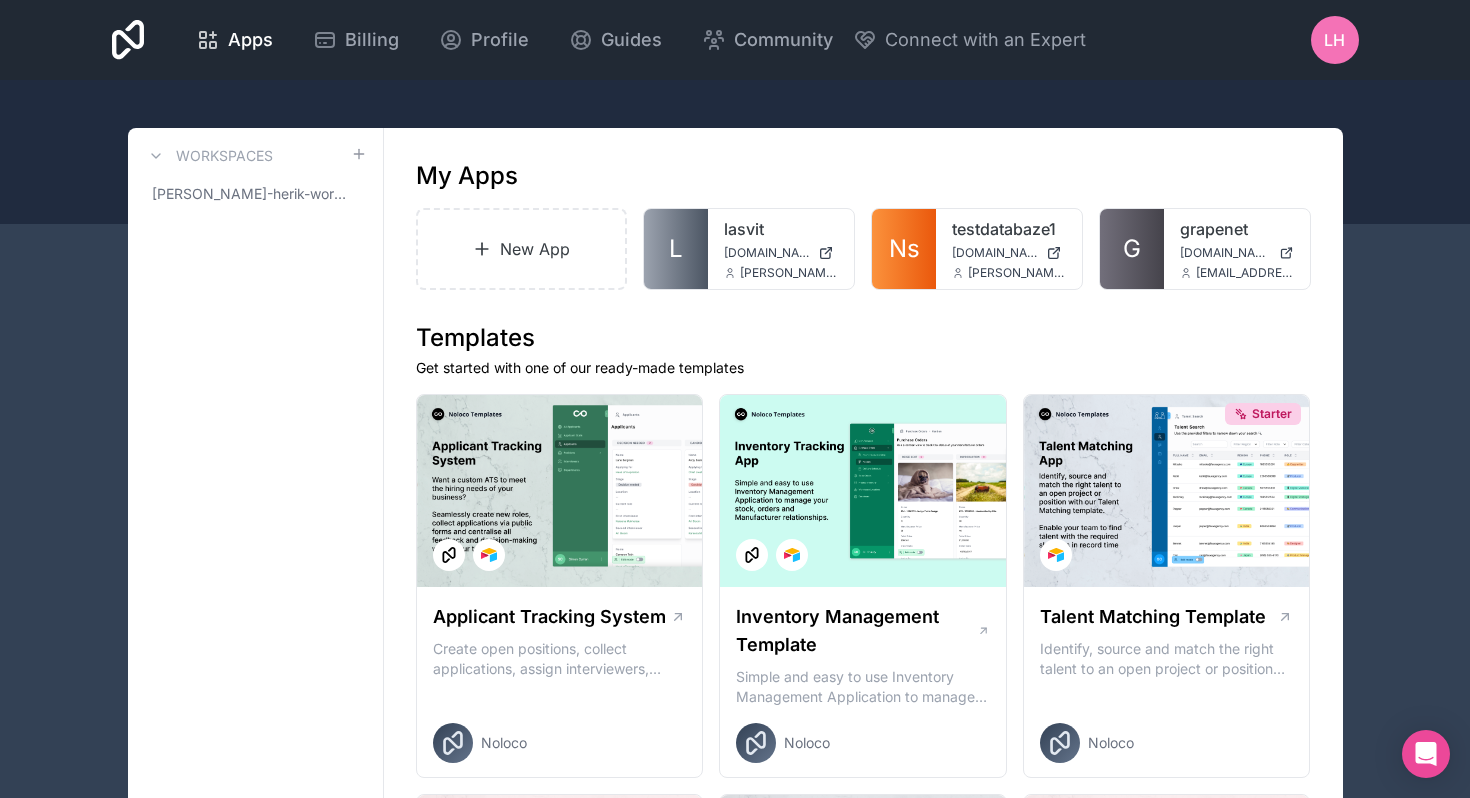 click on "My Apps" at bounding box center [863, 176] 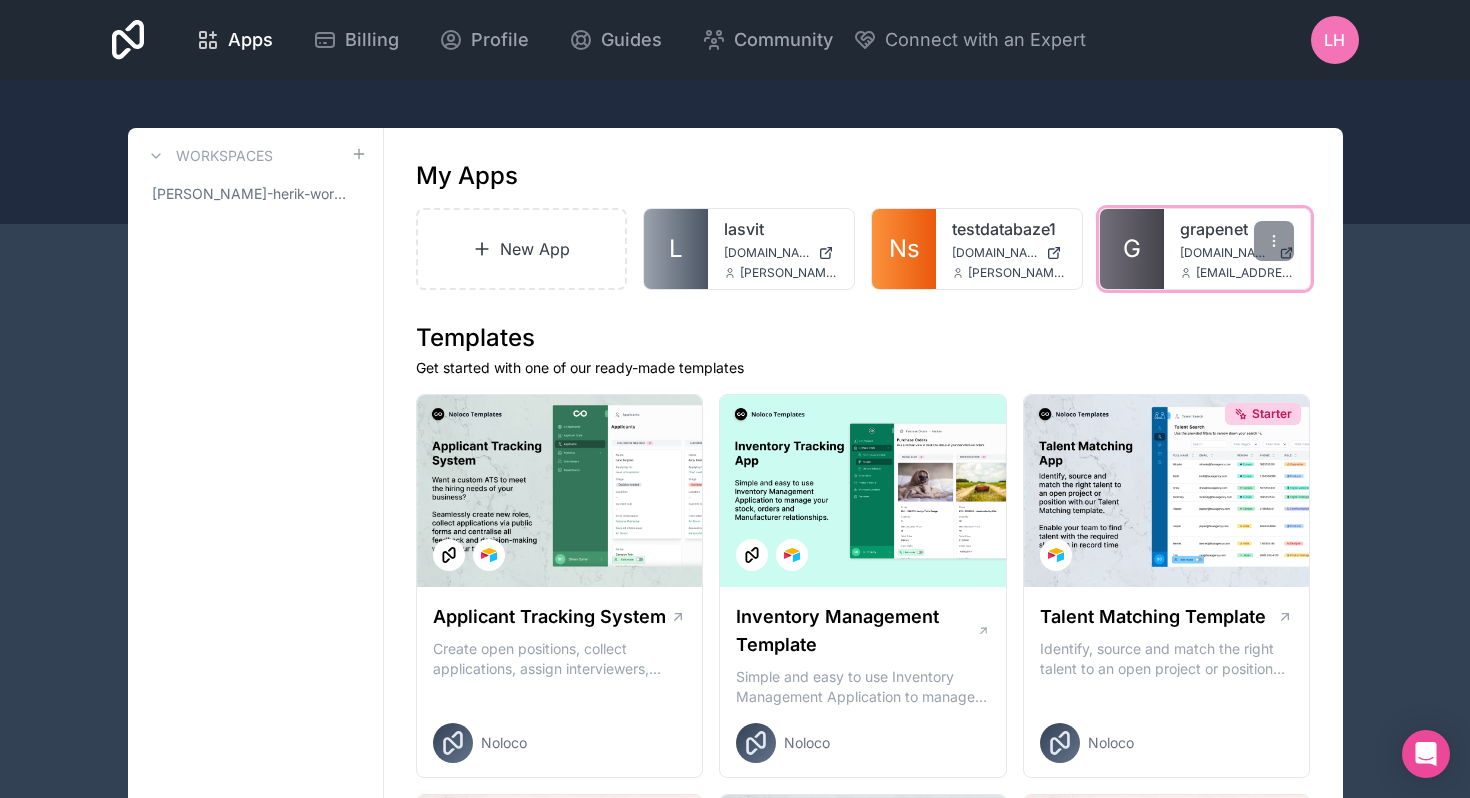 click on "grapenet" at bounding box center [1237, 229] 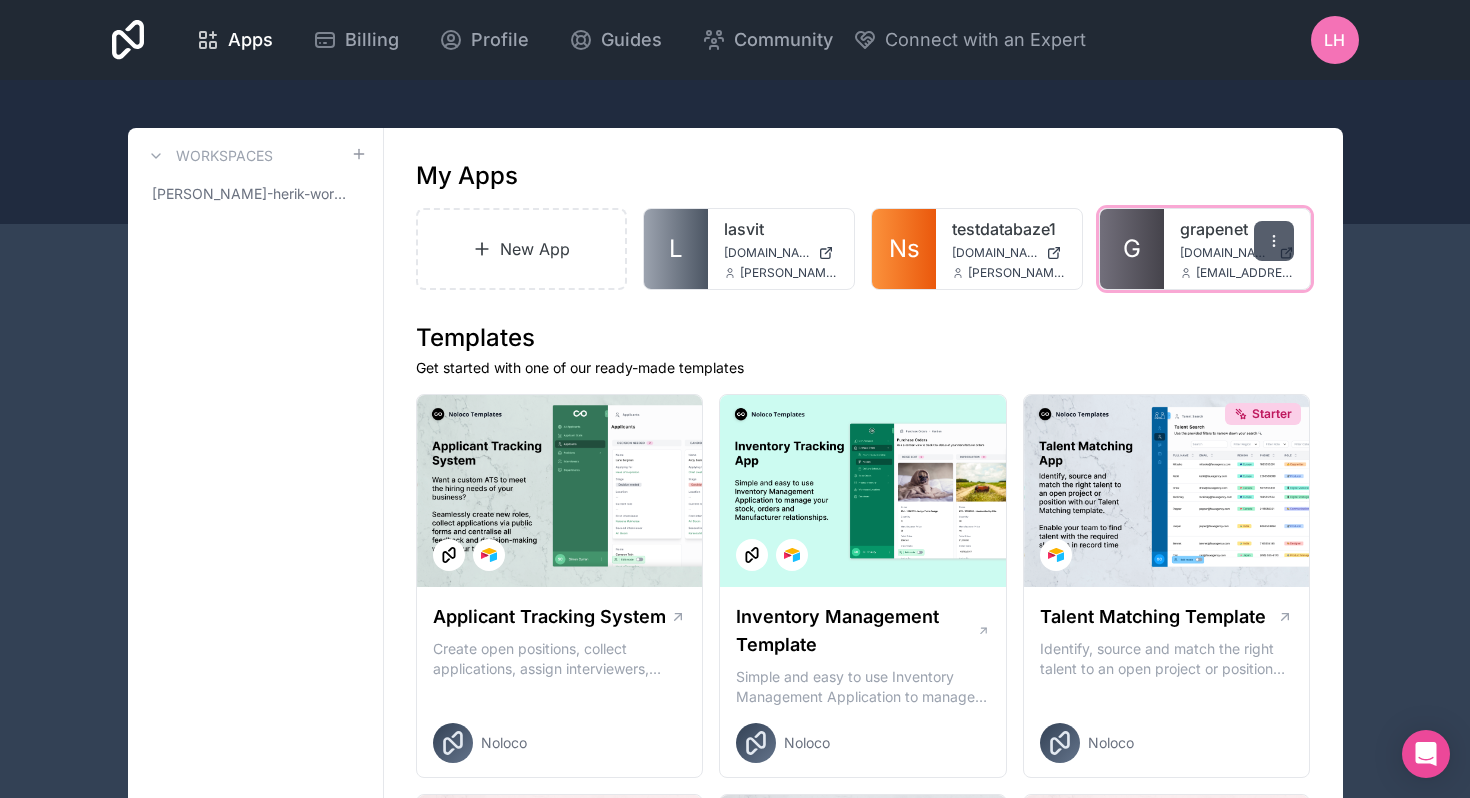 click at bounding box center [1274, 241] 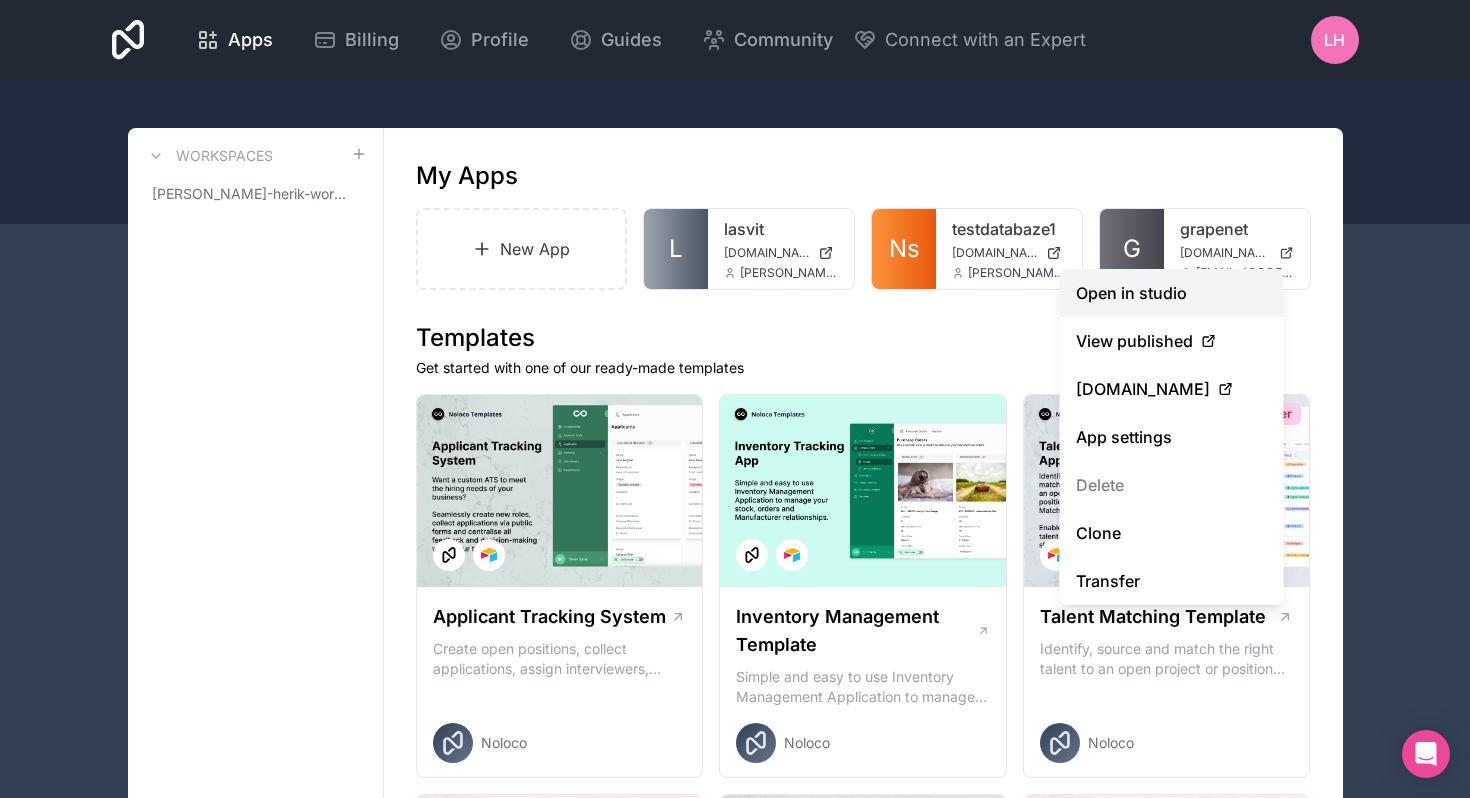 click on "Open in studio" at bounding box center (1172, 293) 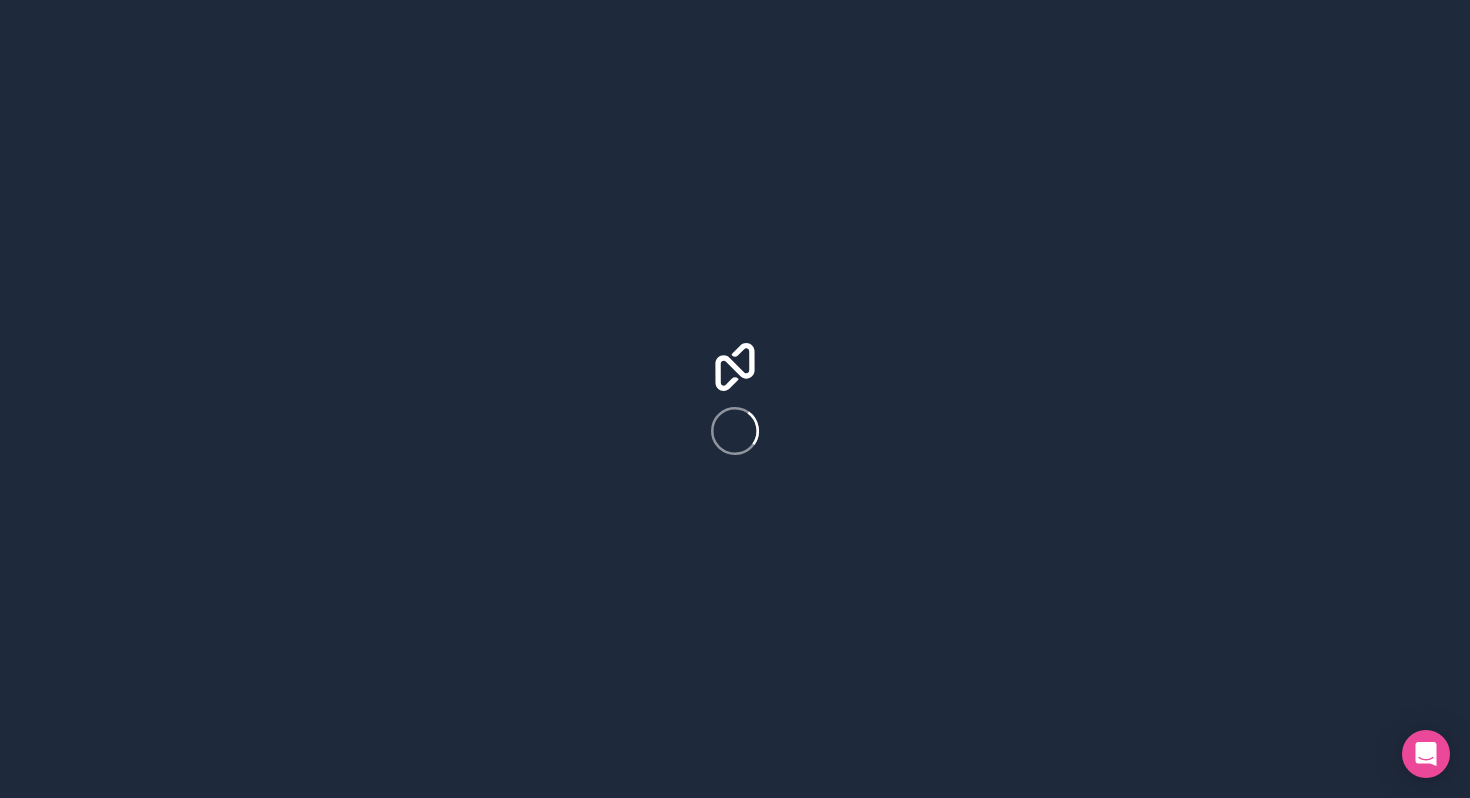 scroll, scrollTop: 0, scrollLeft: 0, axis: both 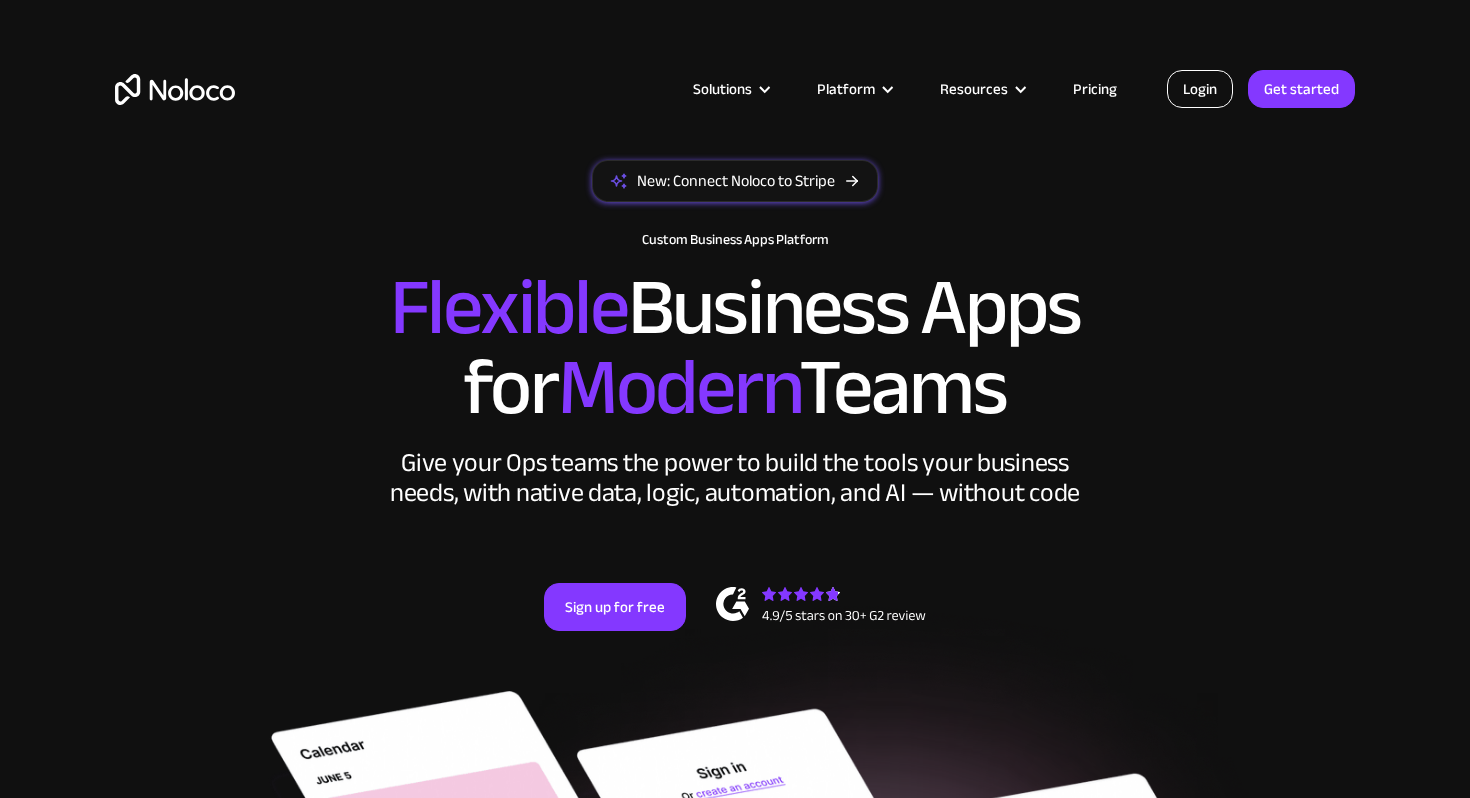 click on "Login" at bounding box center [1200, 89] 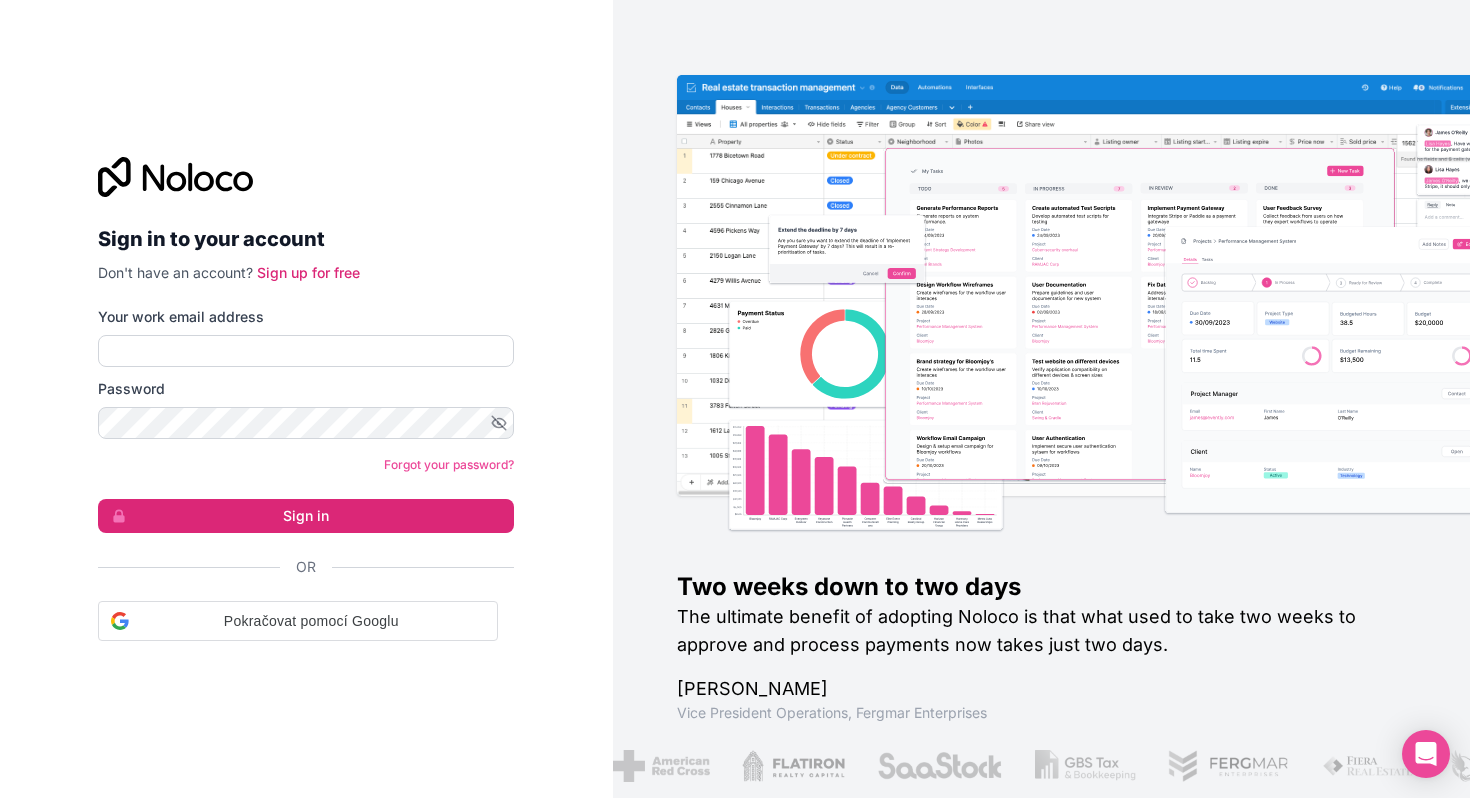 scroll, scrollTop: 0, scrollLeft: 0, axis: both 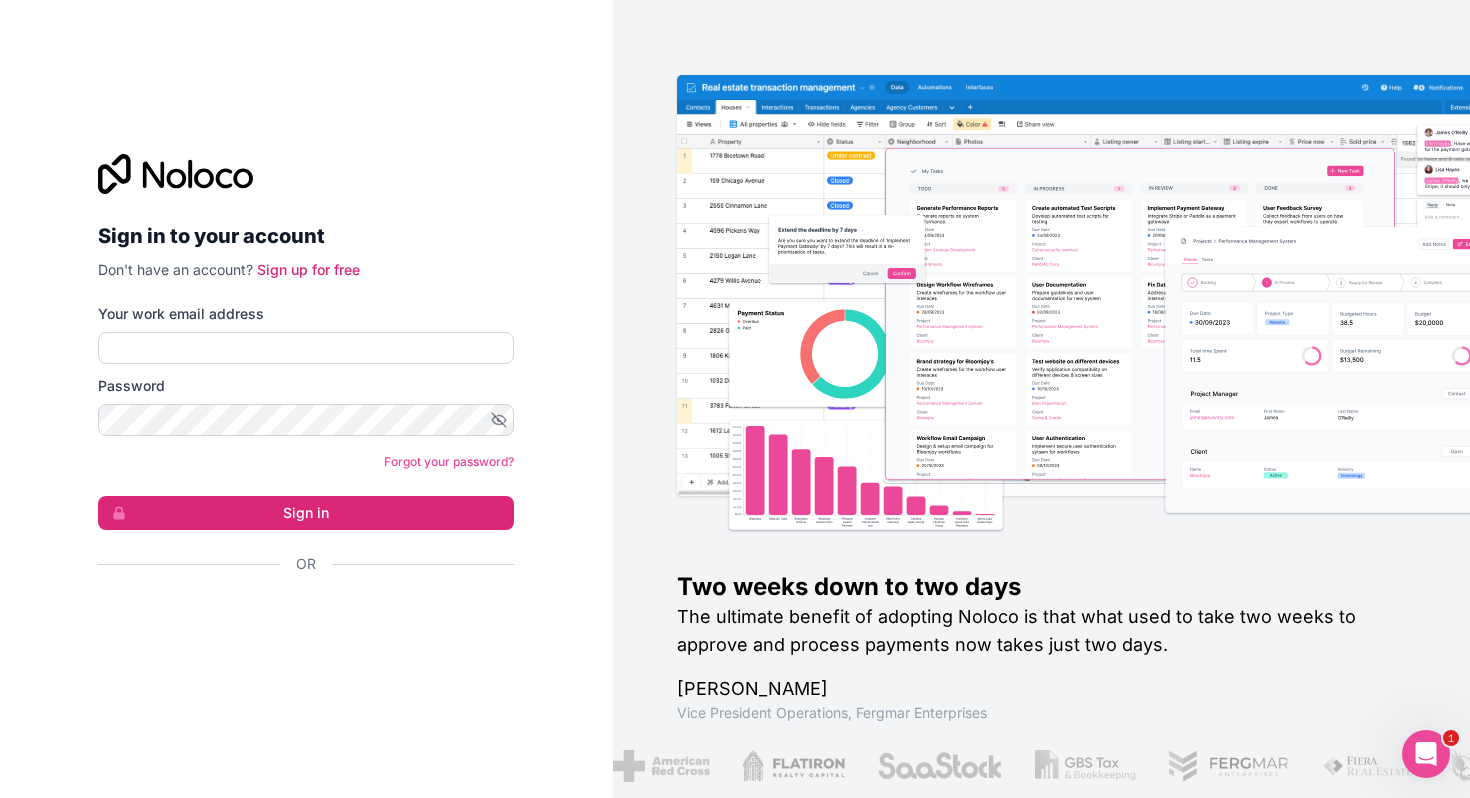 click on "Your work email address Password Forgot your password? Sign in Or" at bounding box center [306, 474] 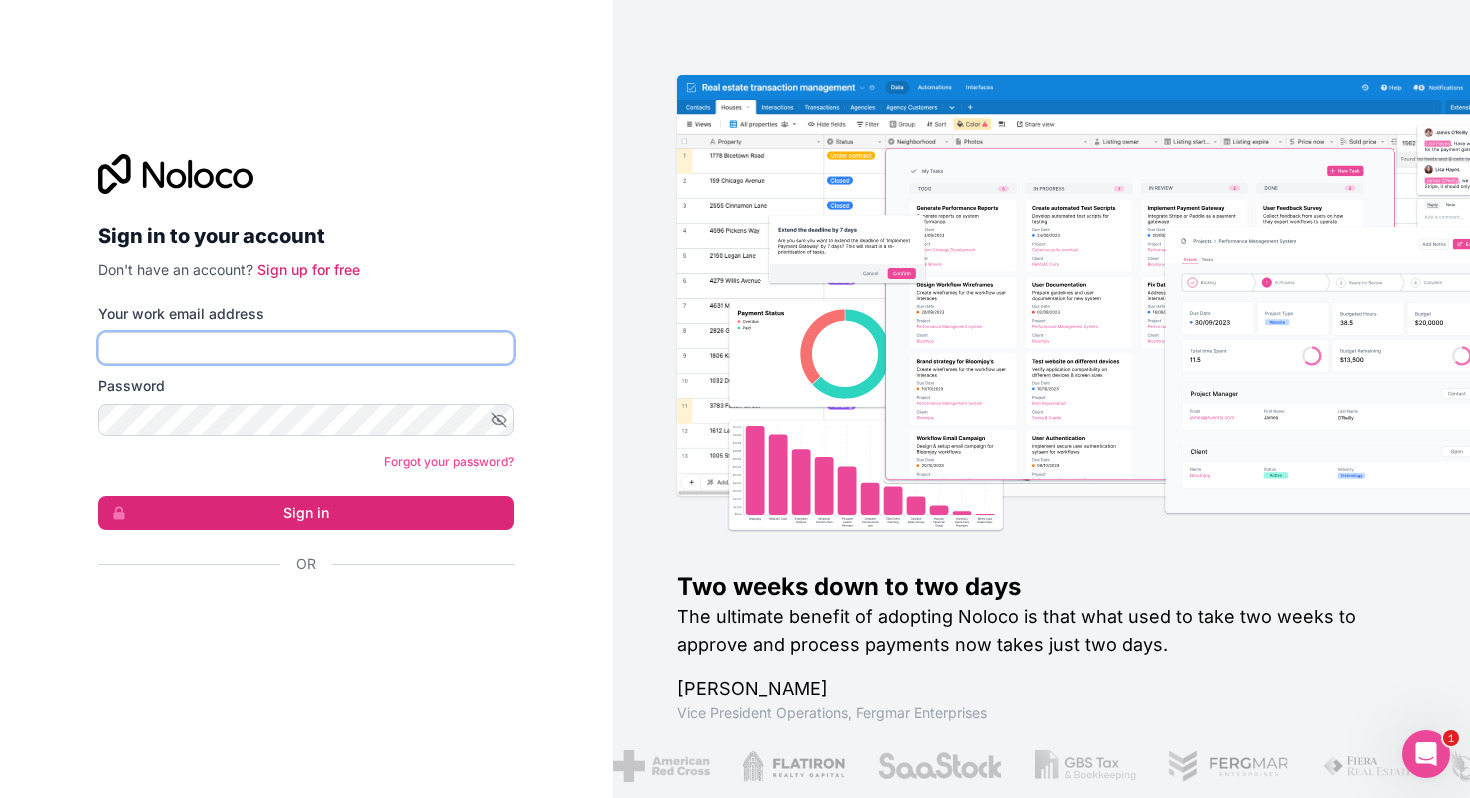 click on "Your work email address" at bounding box center (306, 348) 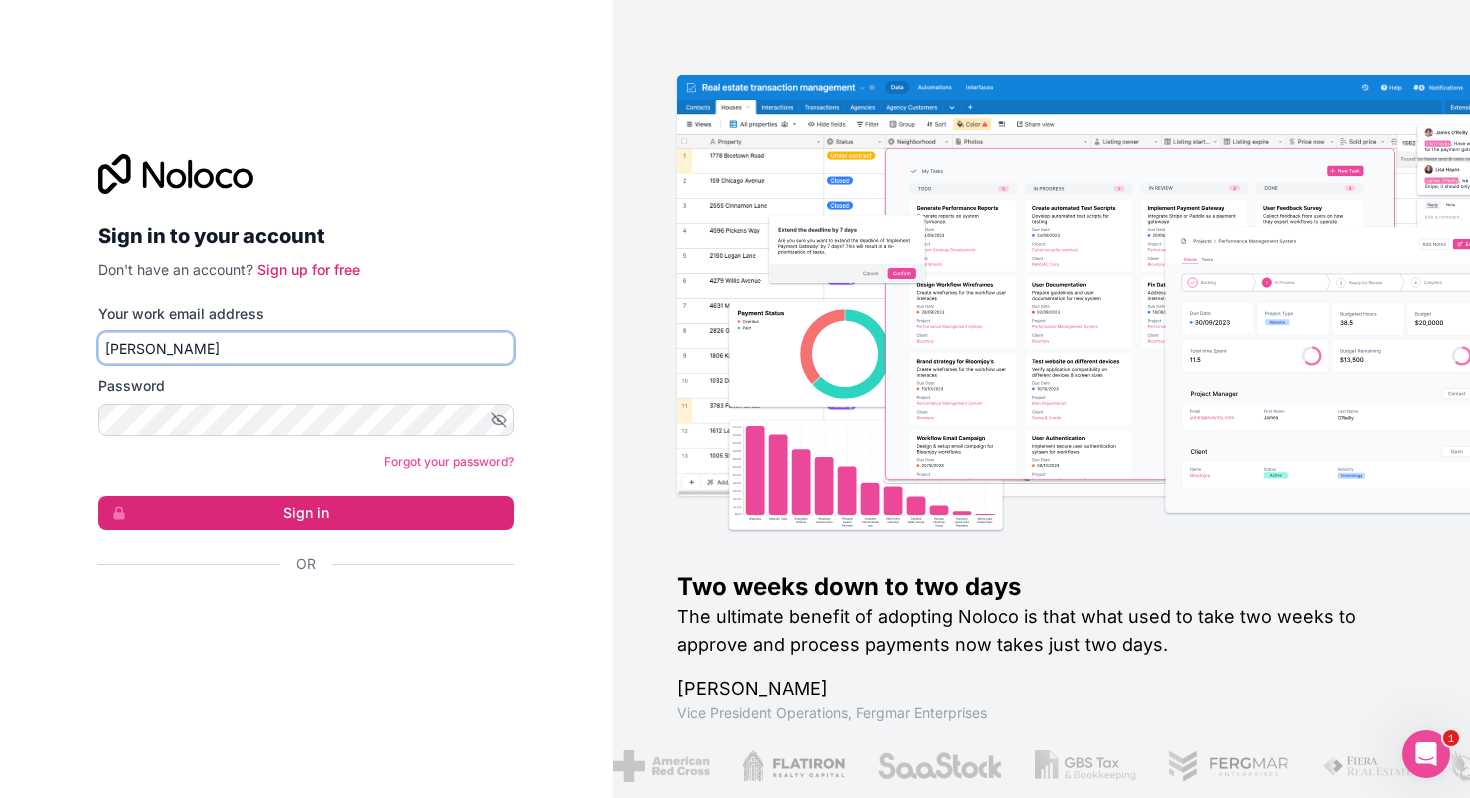 type on "[PERSON_NAME][EMAIL_ADDRESS][PERSON_NAME][DOMAIN_NAME]" 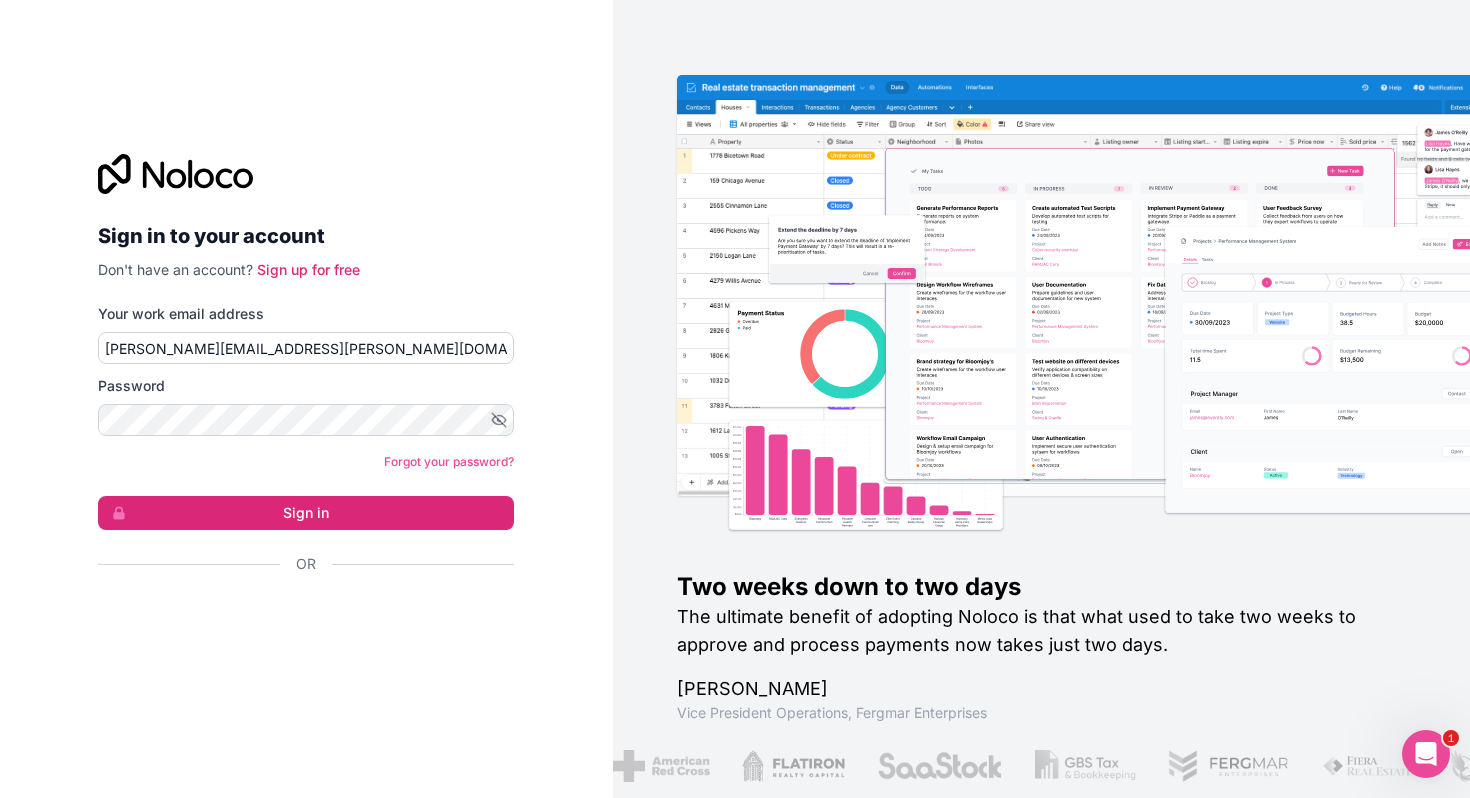 click on "Password" at bounding box center (306, 406) 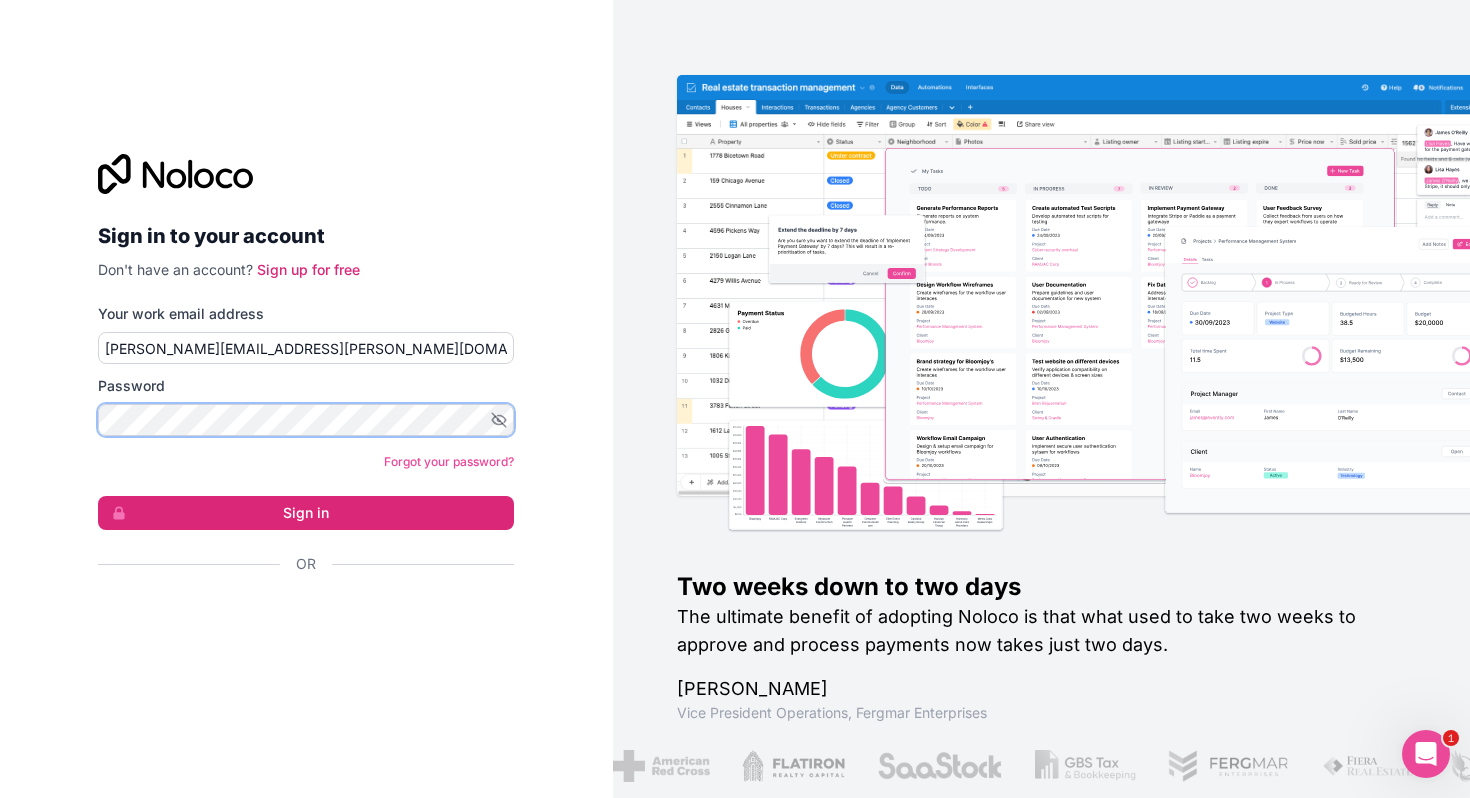 click on "Sign in" at bounding box center (306, 513) 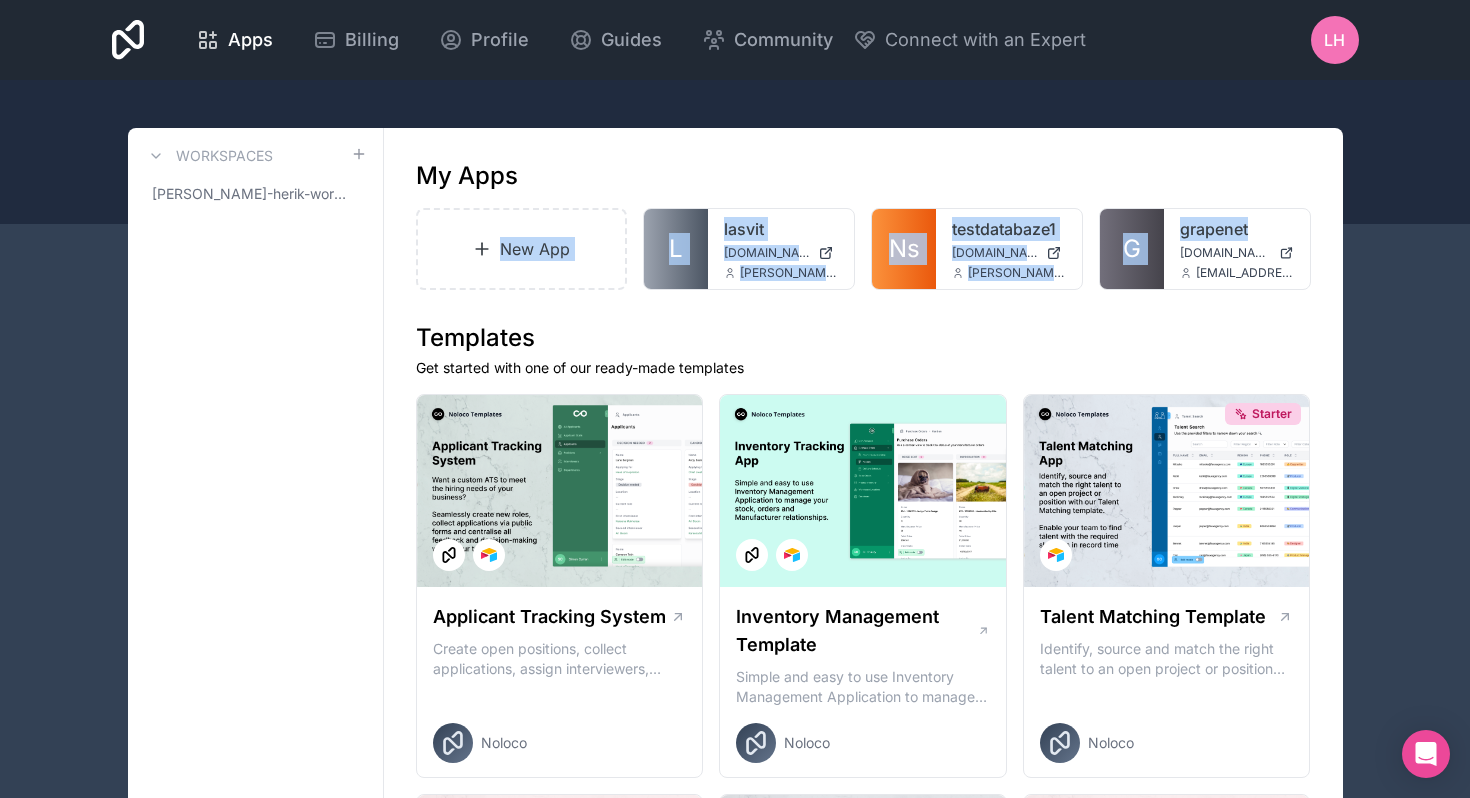 drag, startPoint x: 1169, startPoint y: 225, endPoint x: 505, endPoint y: 159, distance: 667.27203 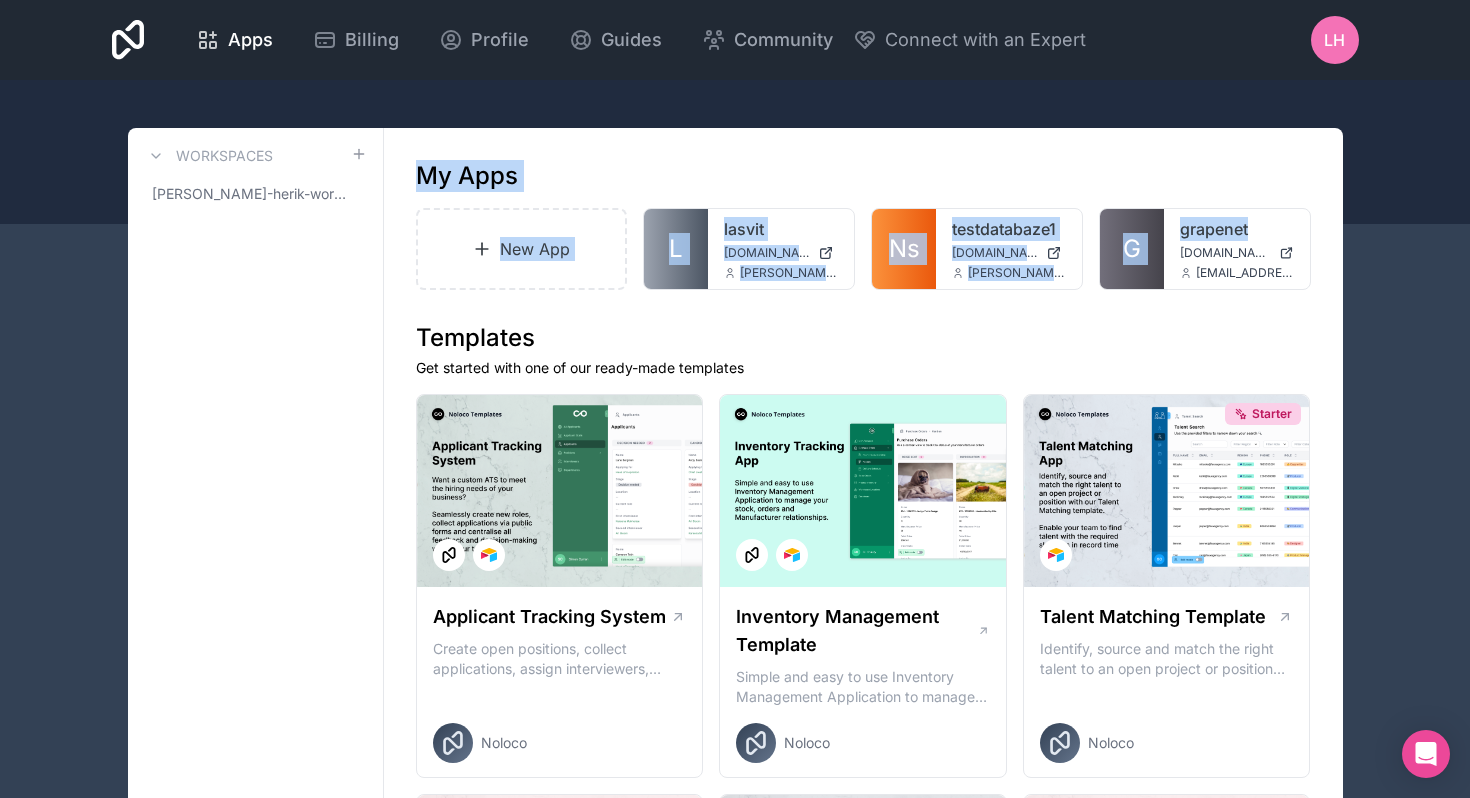 click on "My Apps" at bounding box center (863, 176) 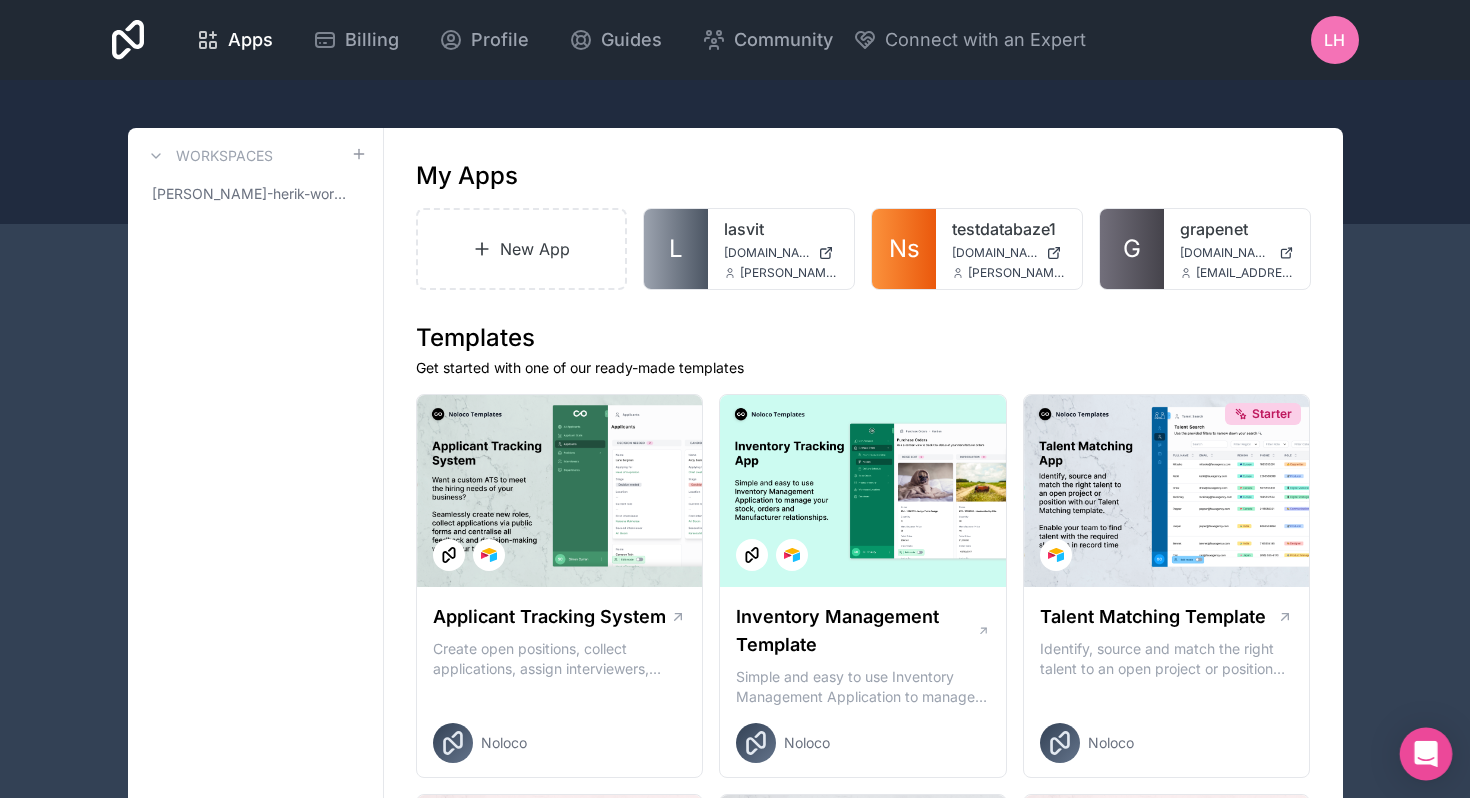 click at bounding box center [1426, 754] 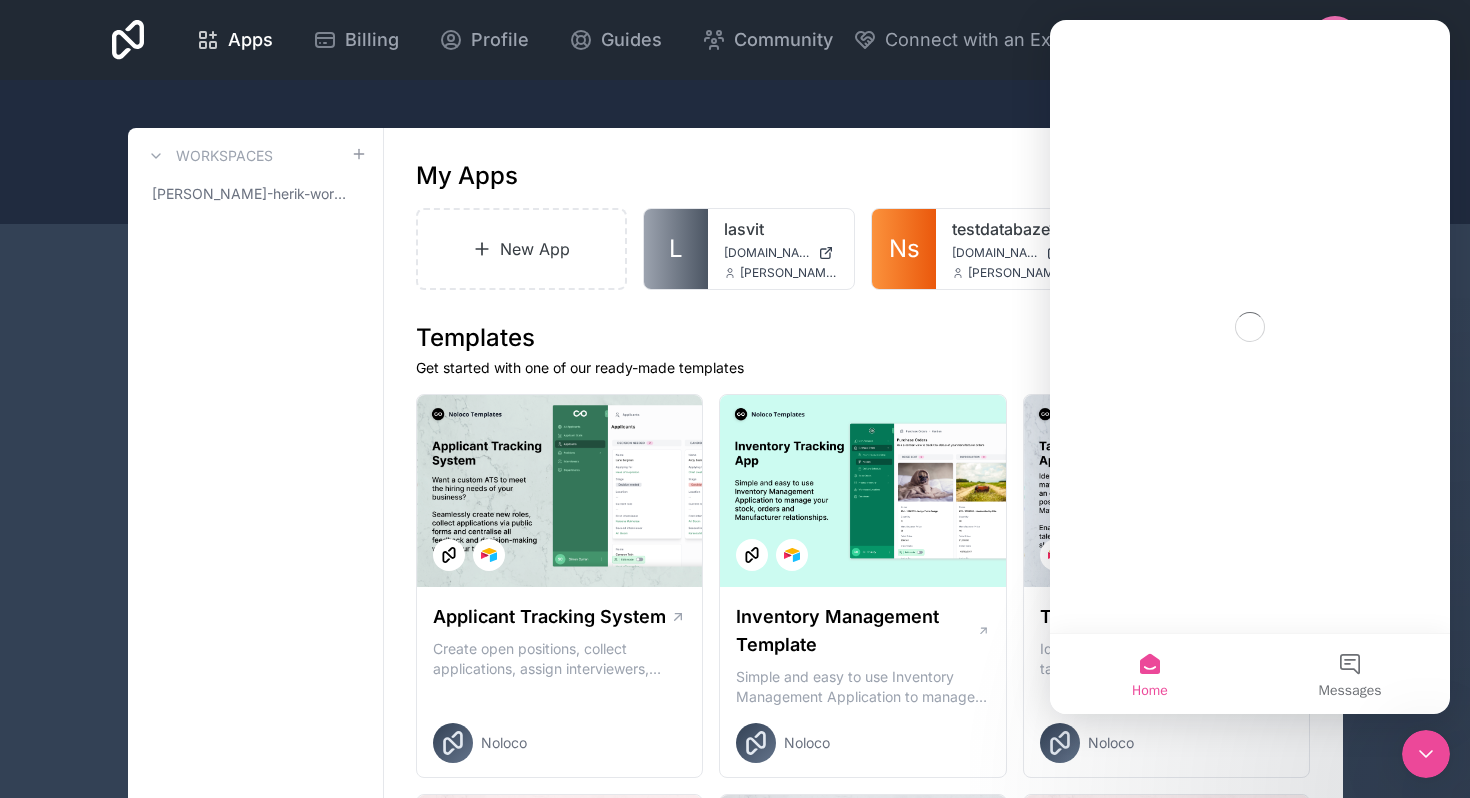 scroll, scrollTop: 0, scrollLeft: 0, axis: both 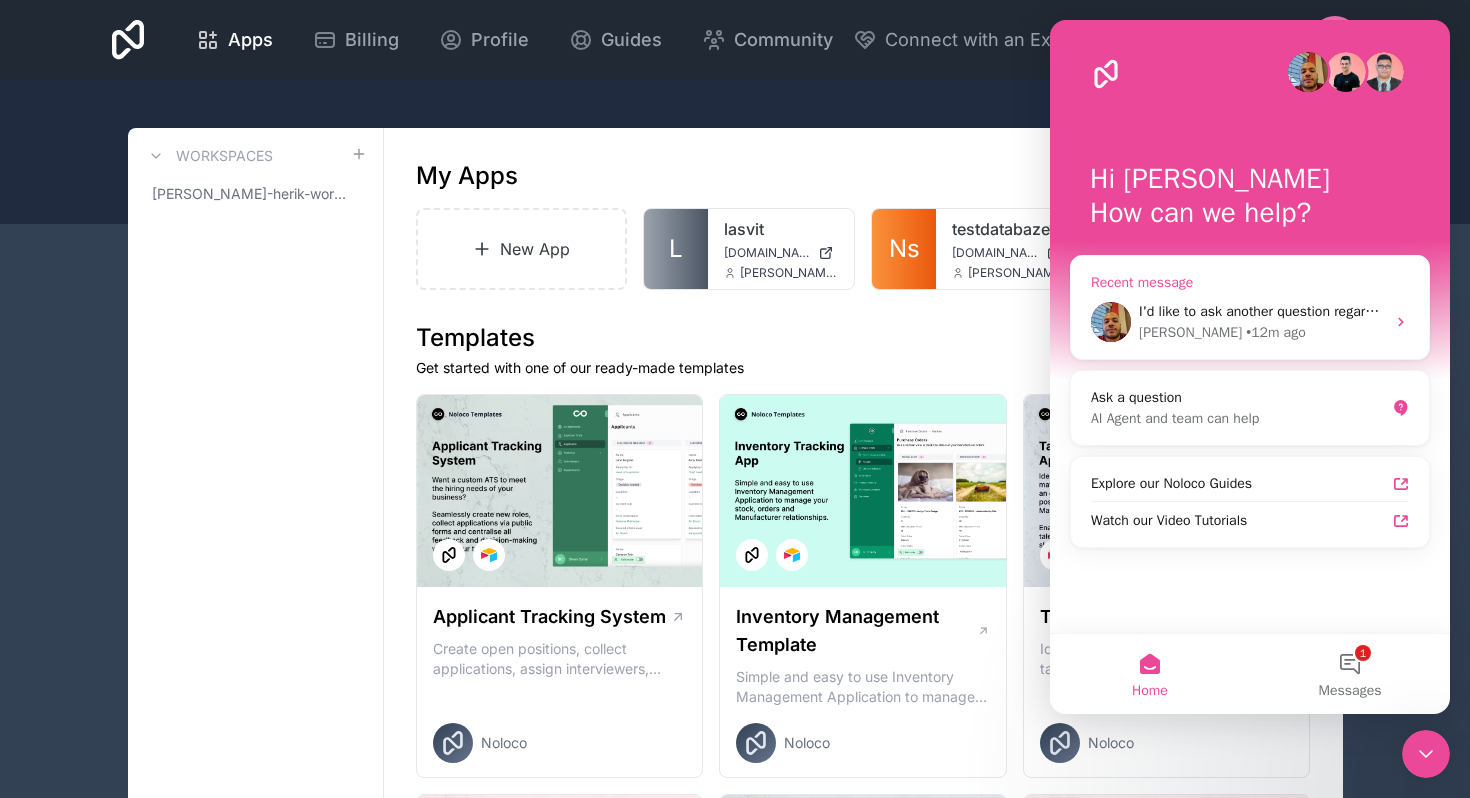 click on "[PERSON_NAME] •  12m ago" at bounding box center [1262, 332] 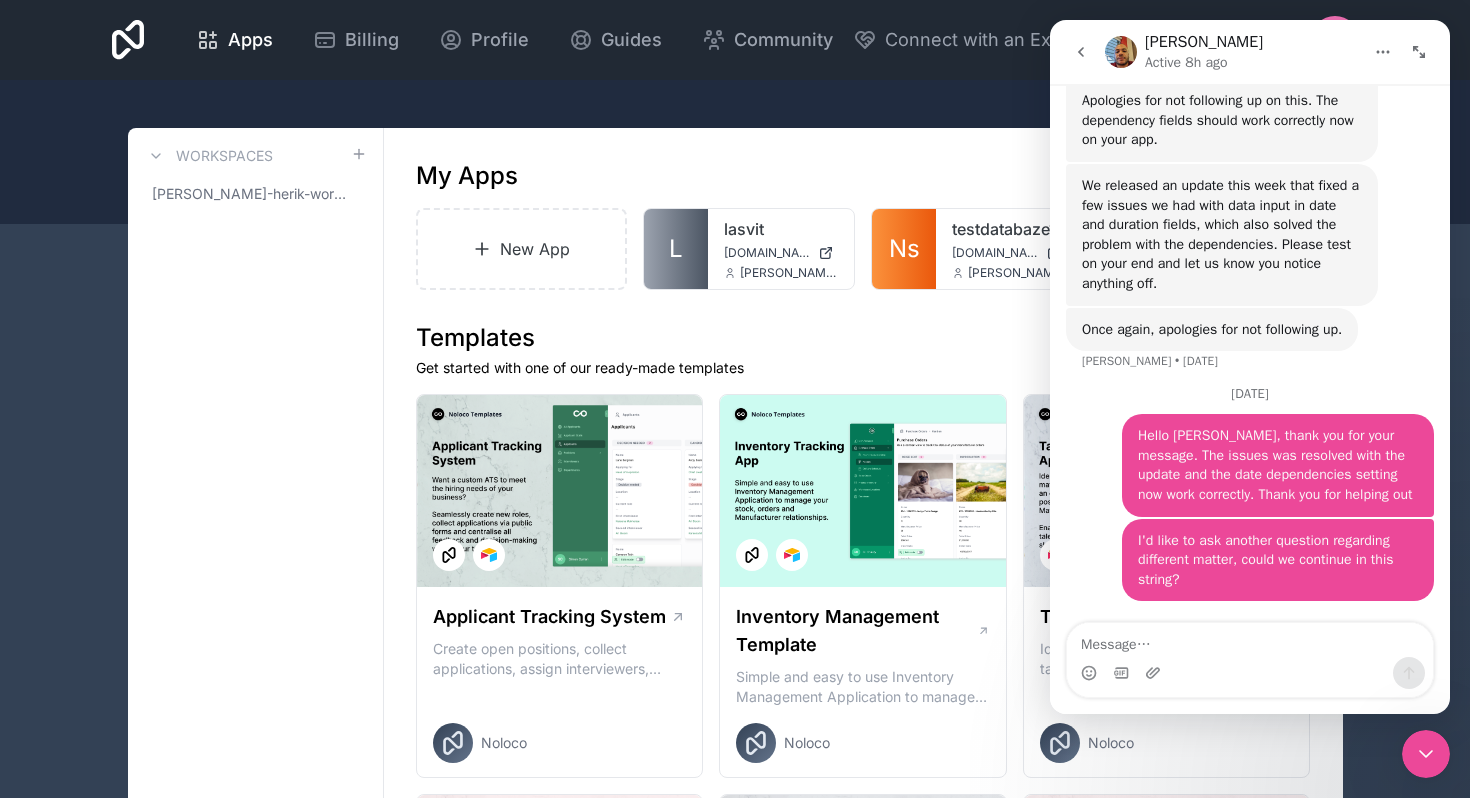 scroll, scrollTop: 7456, scrollLeft: 0, axis: vertical 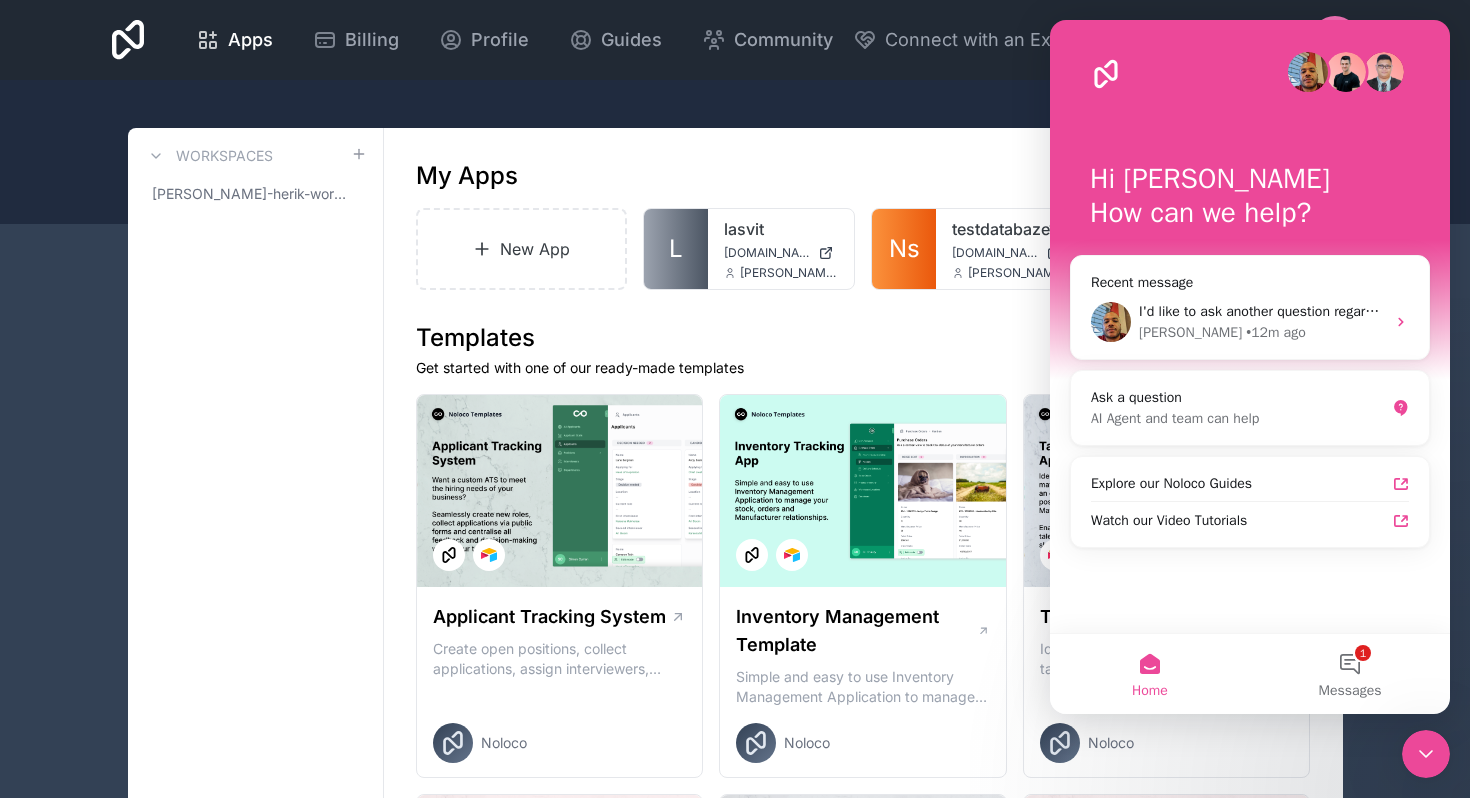 click at bounding box center [1346, 72] 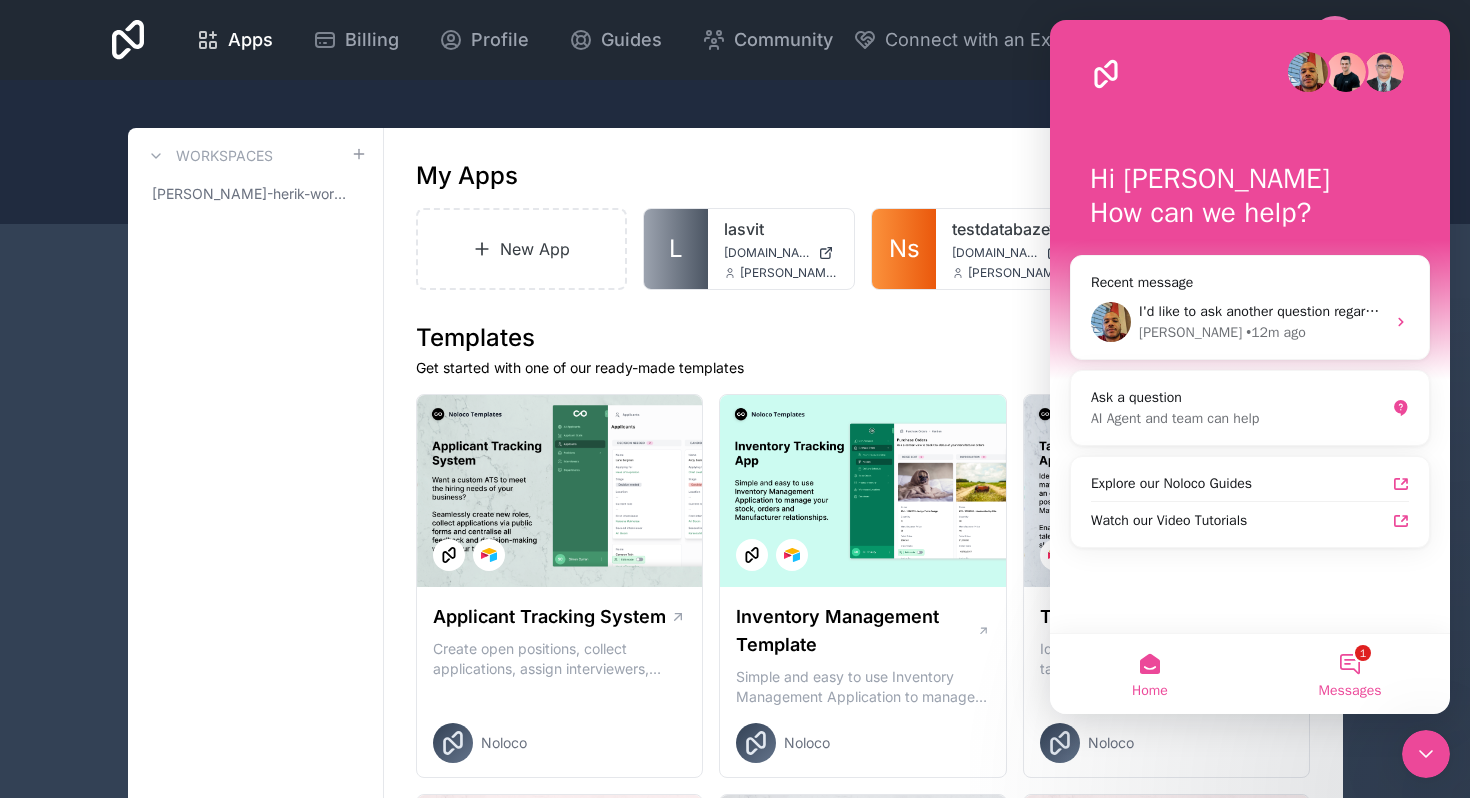 click on "1 Messages" at bounding box center [1350, 674] 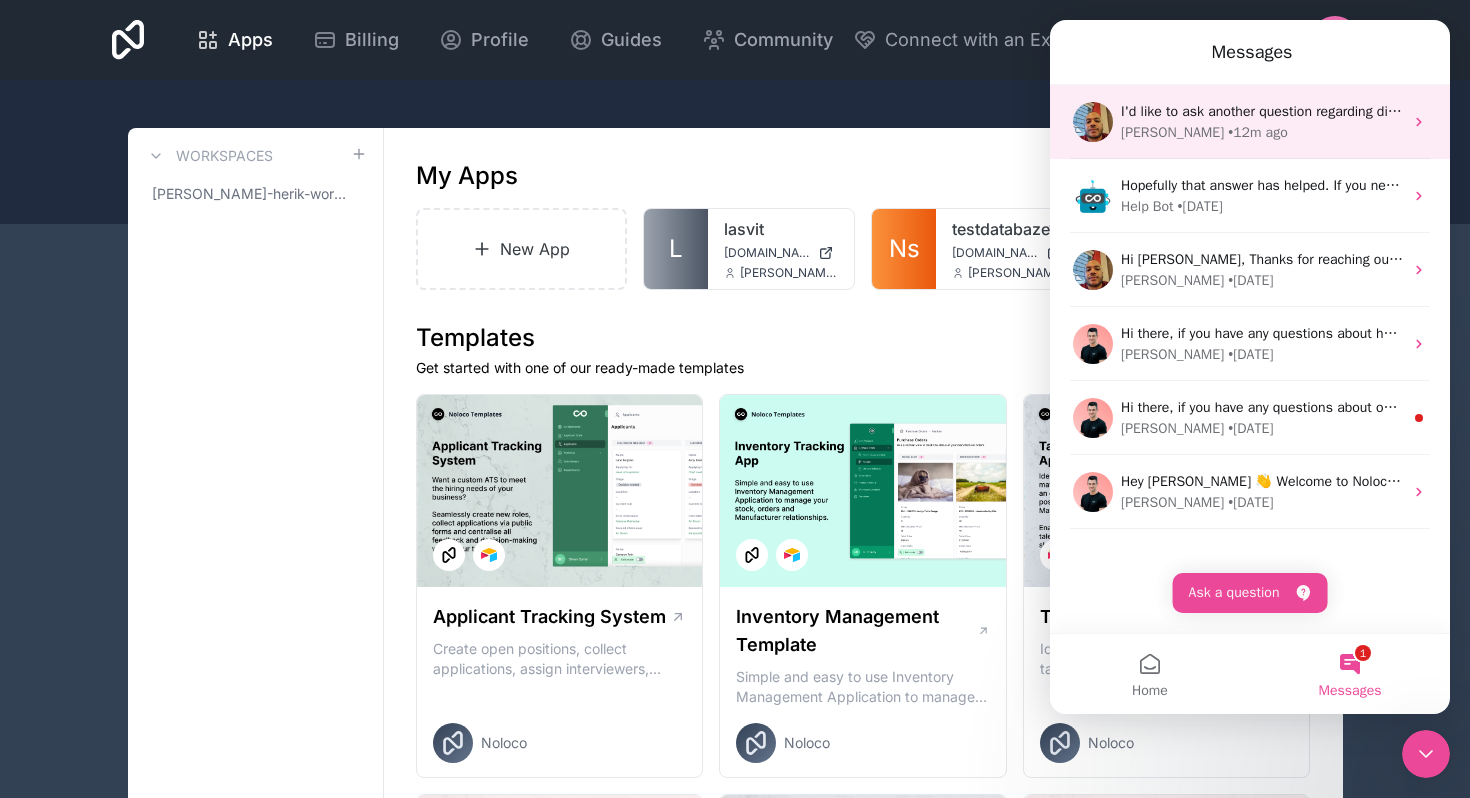 click on "[PERSON_NAME] •  12m ago" at bounding box center (1262, 132) 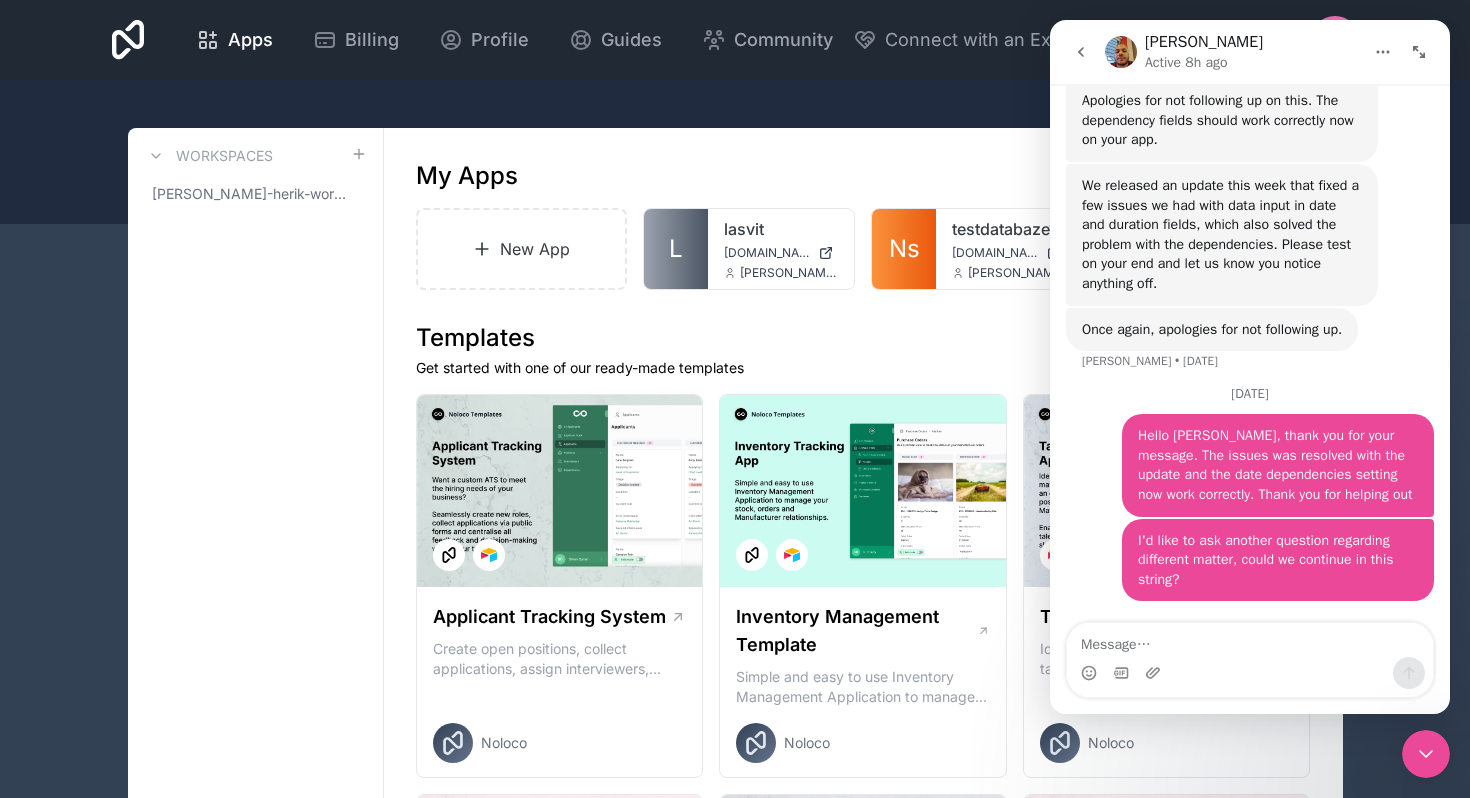 scroll, scrollTop: 7456, scrollLeft: 0, axis: vertical 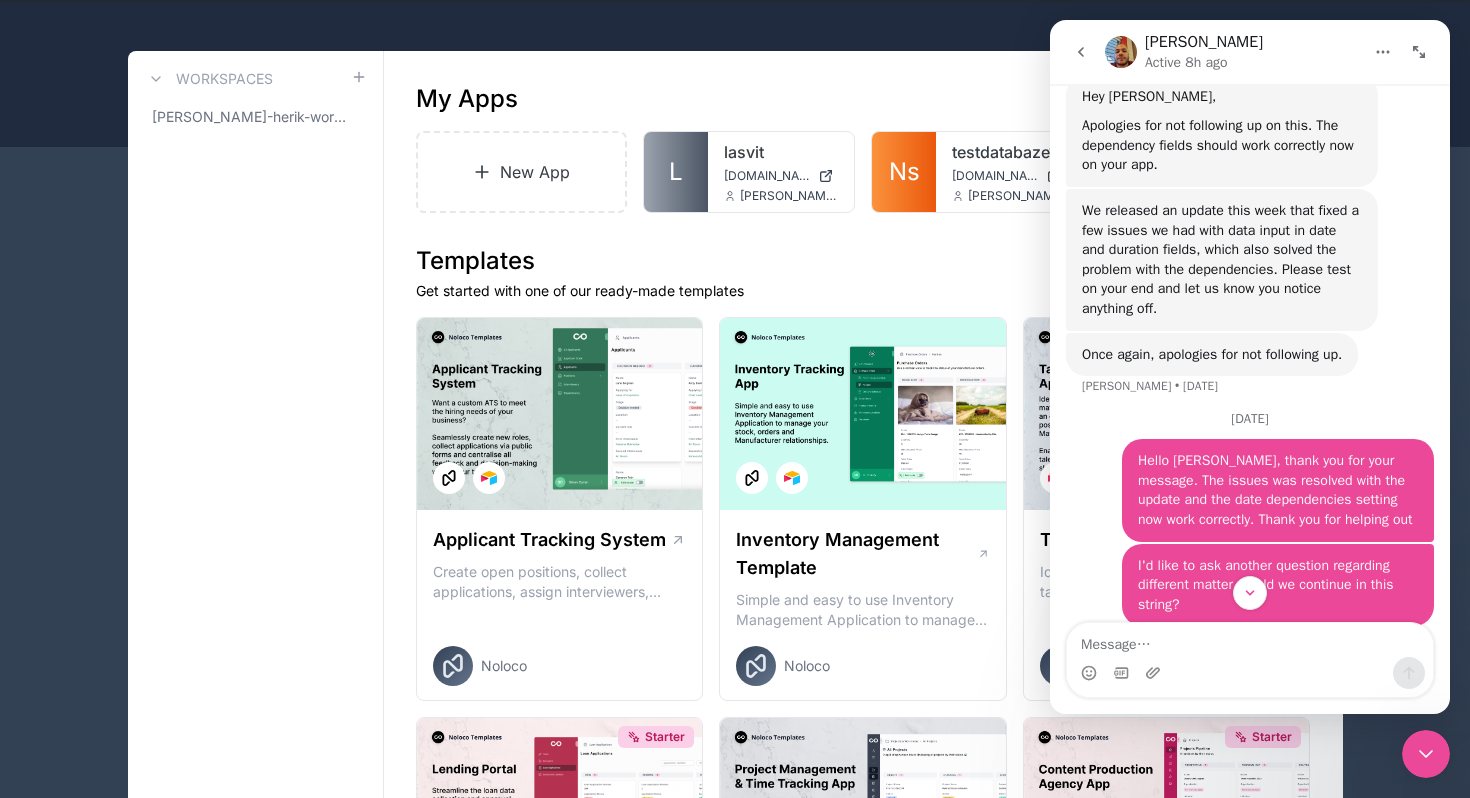 click 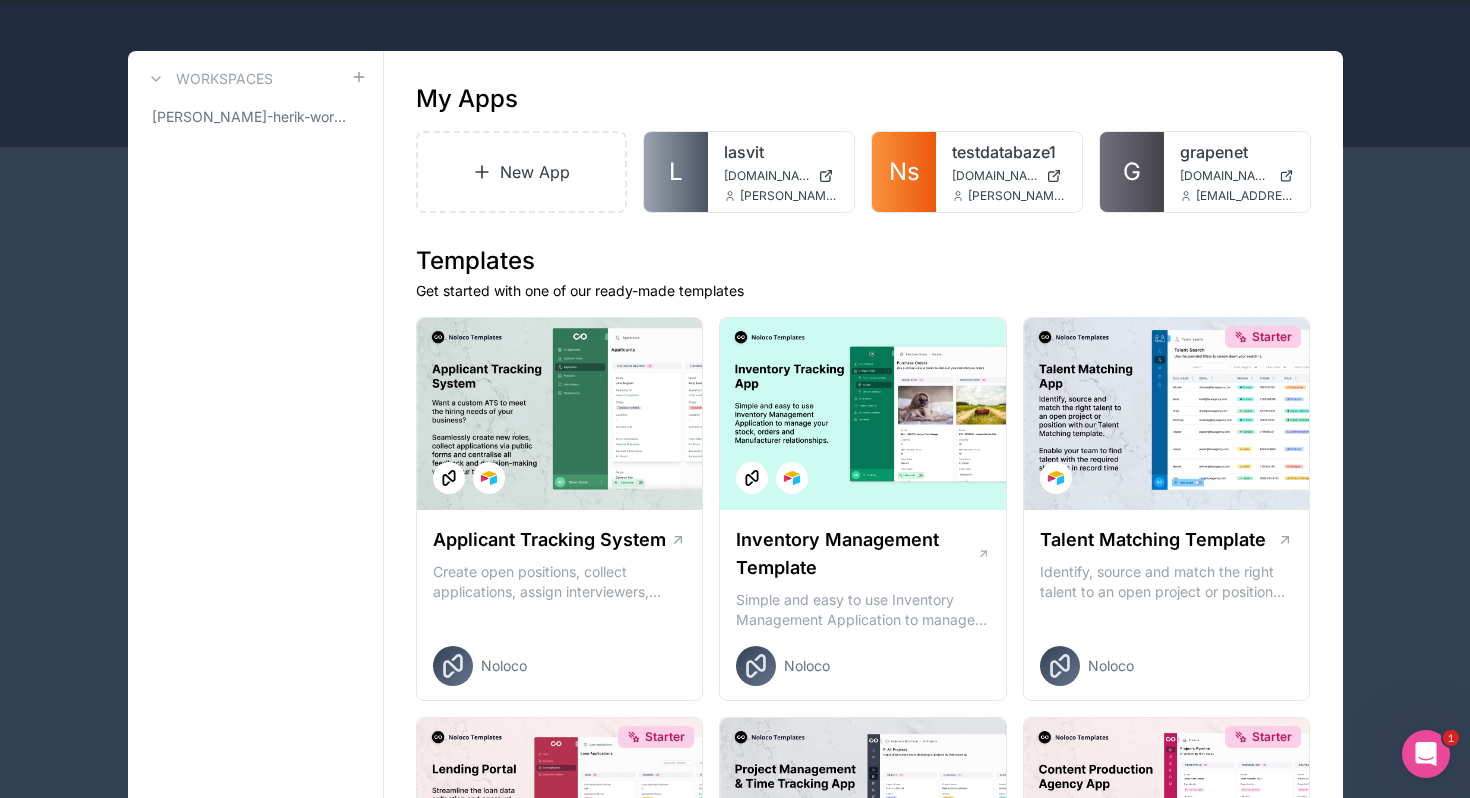 scroll, scrollTop: 0, scrollLeft: 0, axis: both 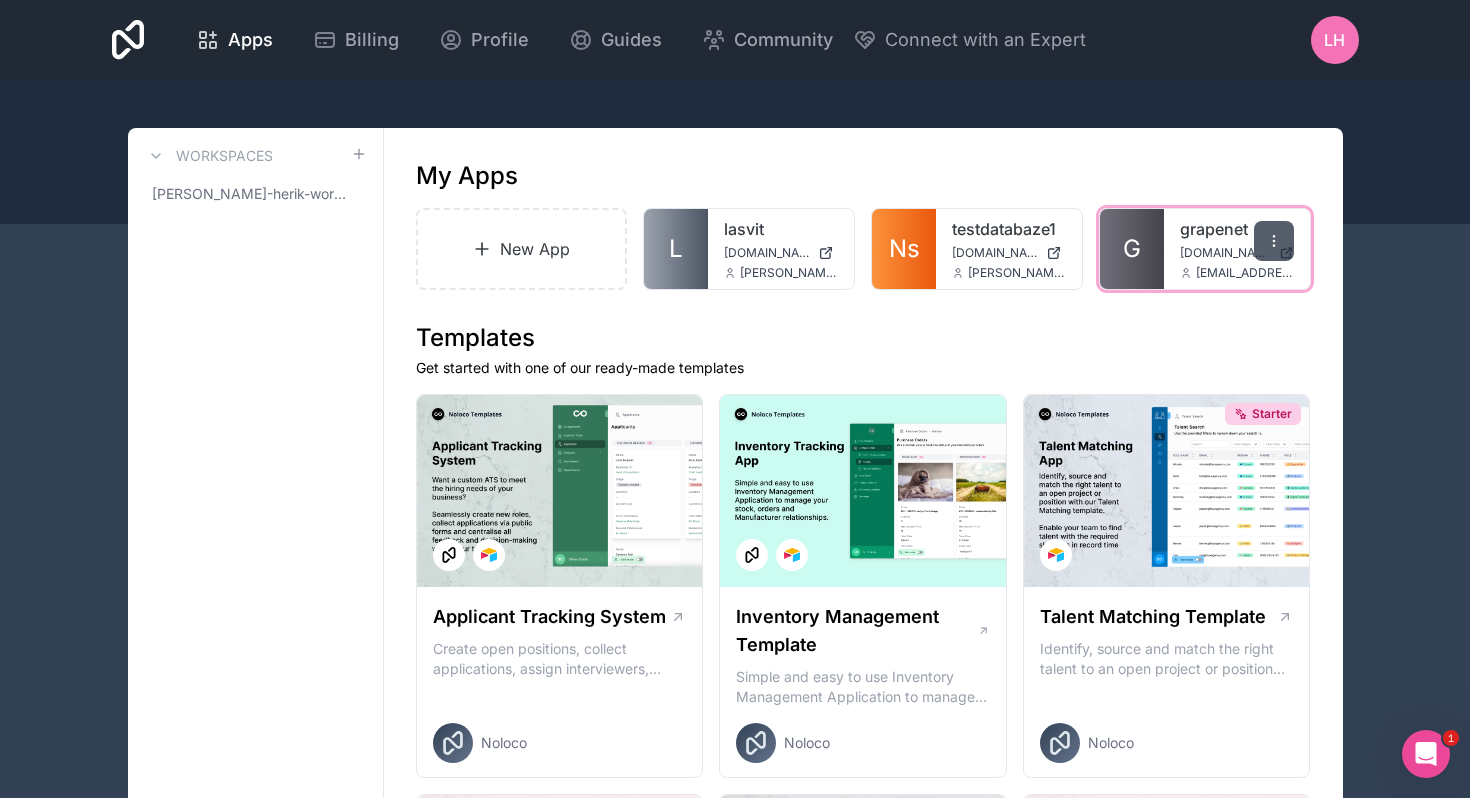 click 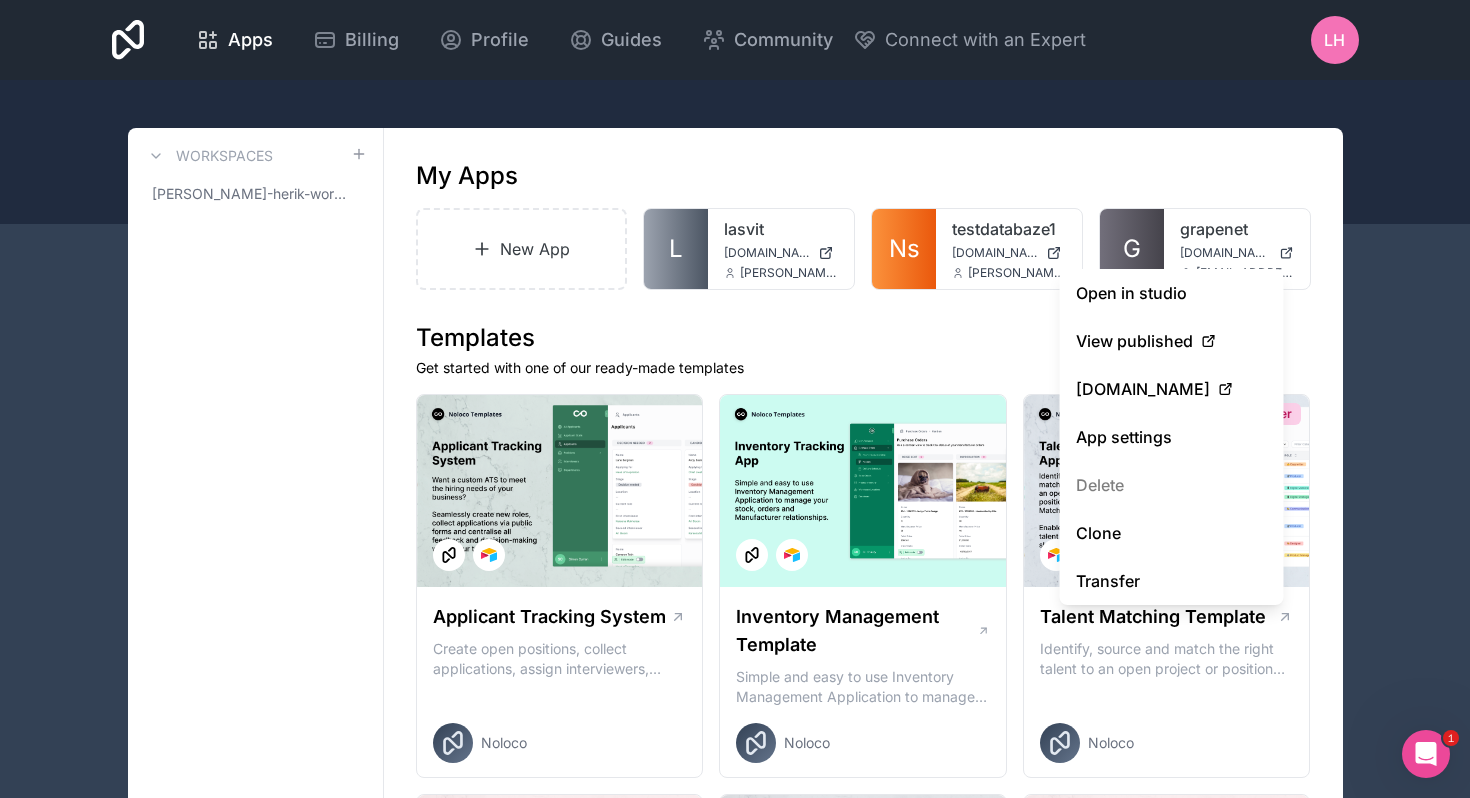 click on "My Apps" at bounding box center [863, 176] 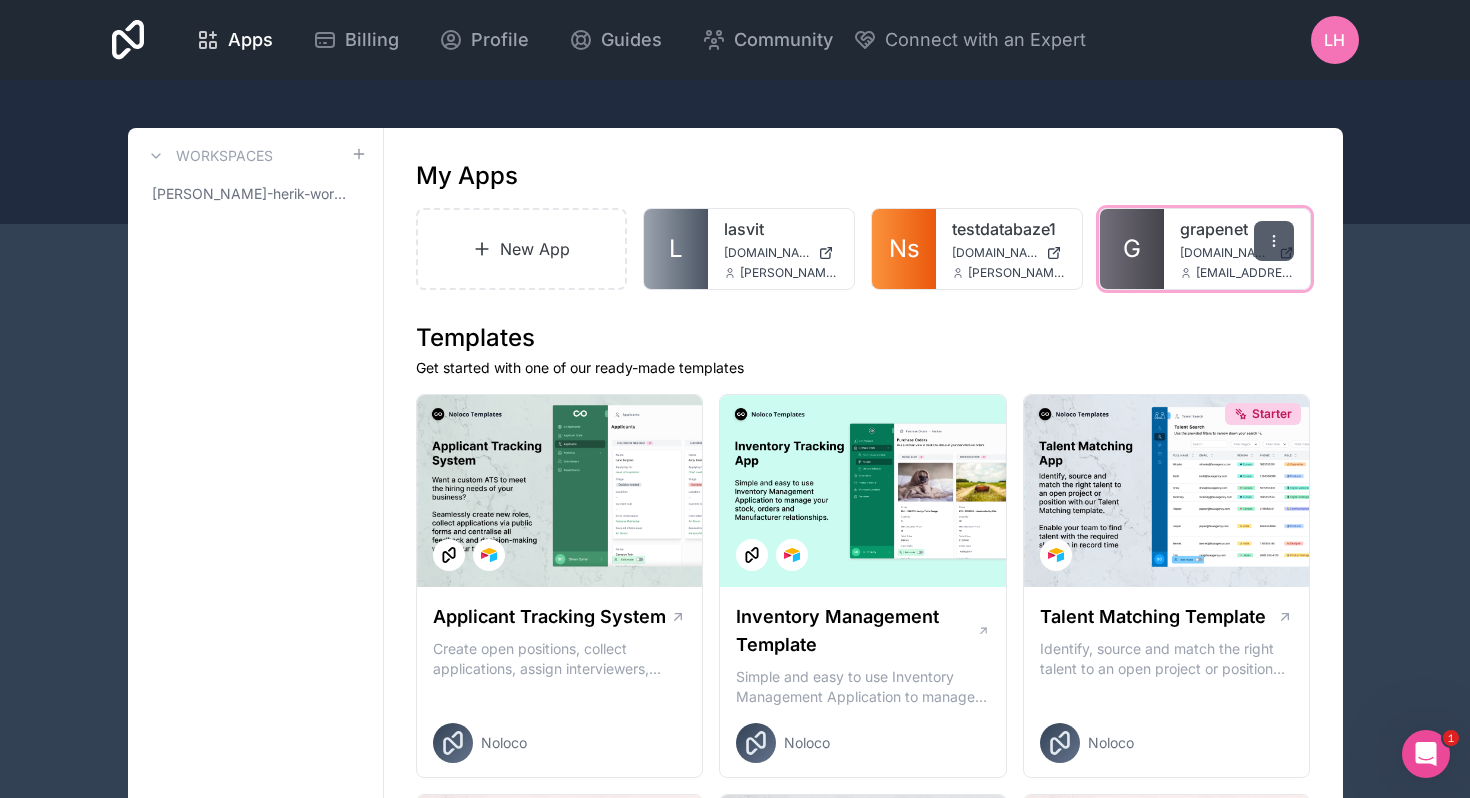 click at bounding box center (1274, 241) 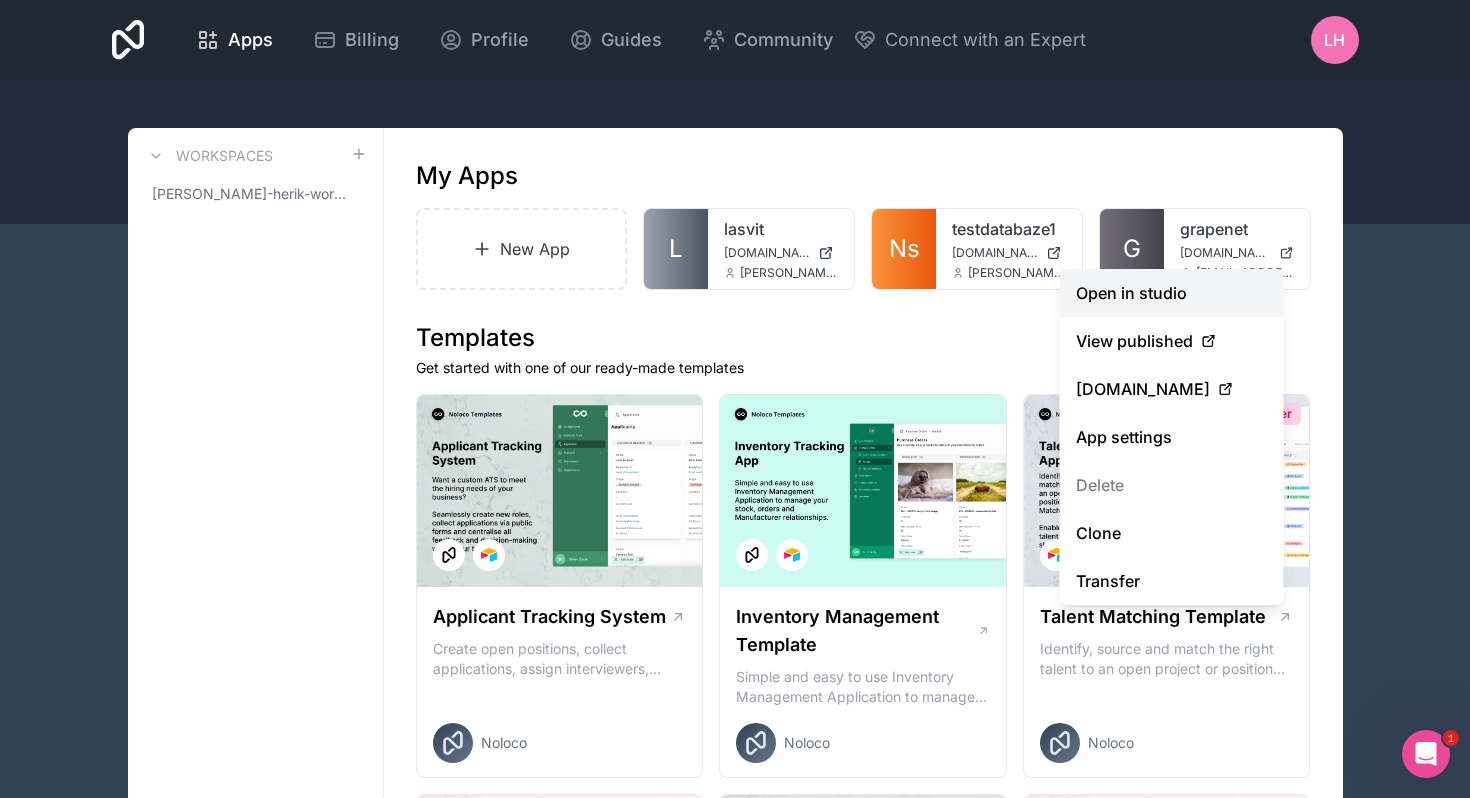 click on "Open in studio" at bounding box center [1172, 293] 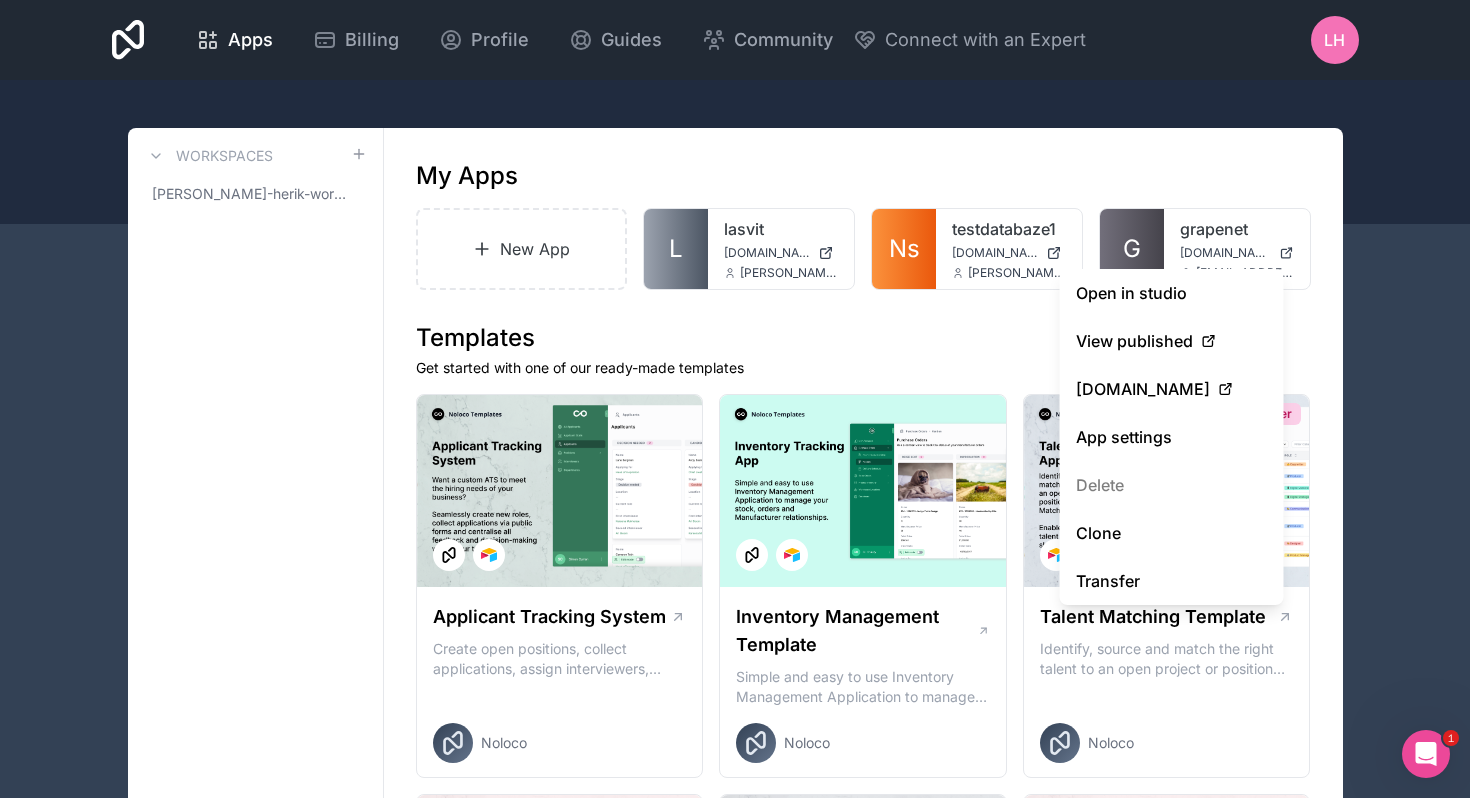 click on "My Apps" at bounding box center [863, 176] 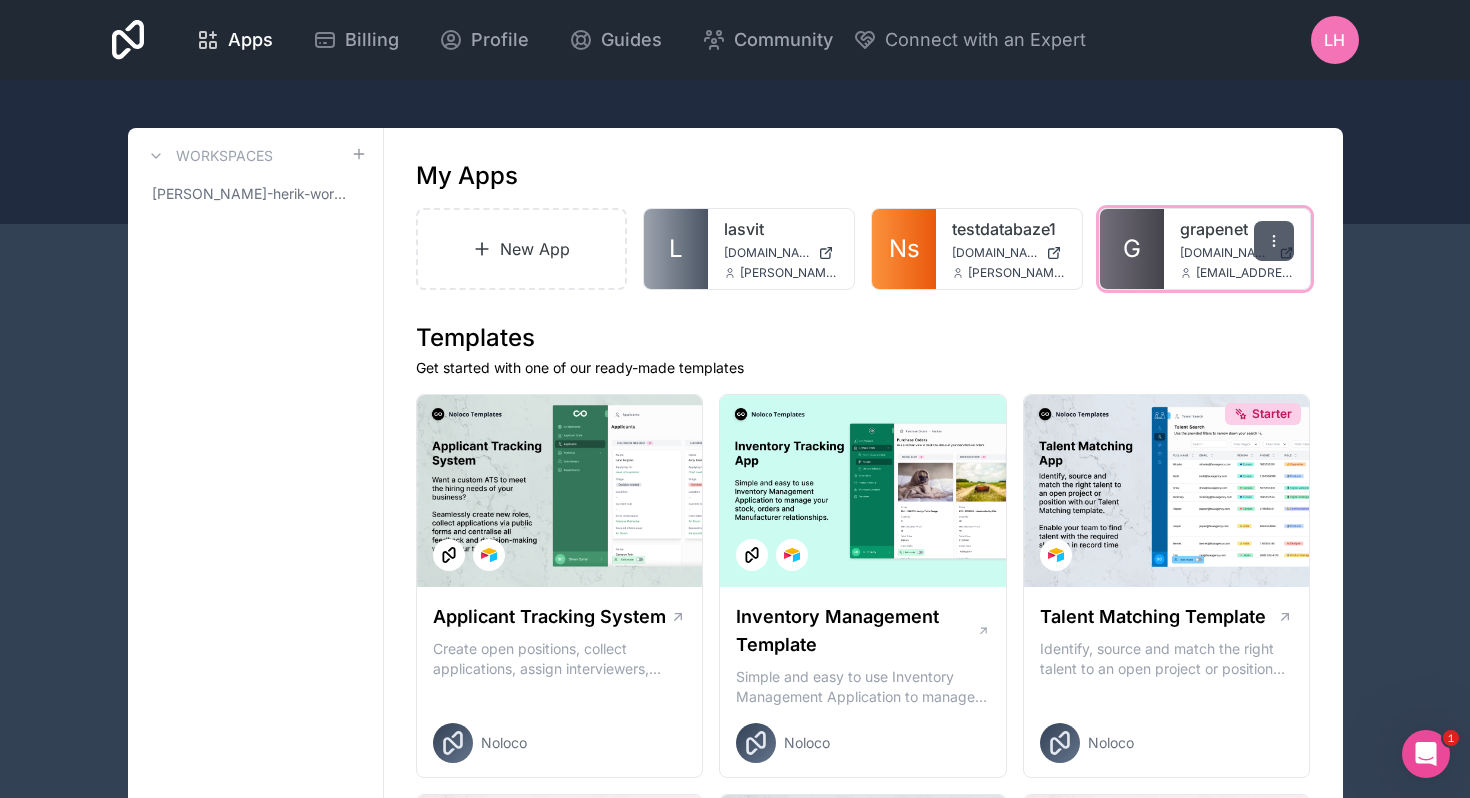 click 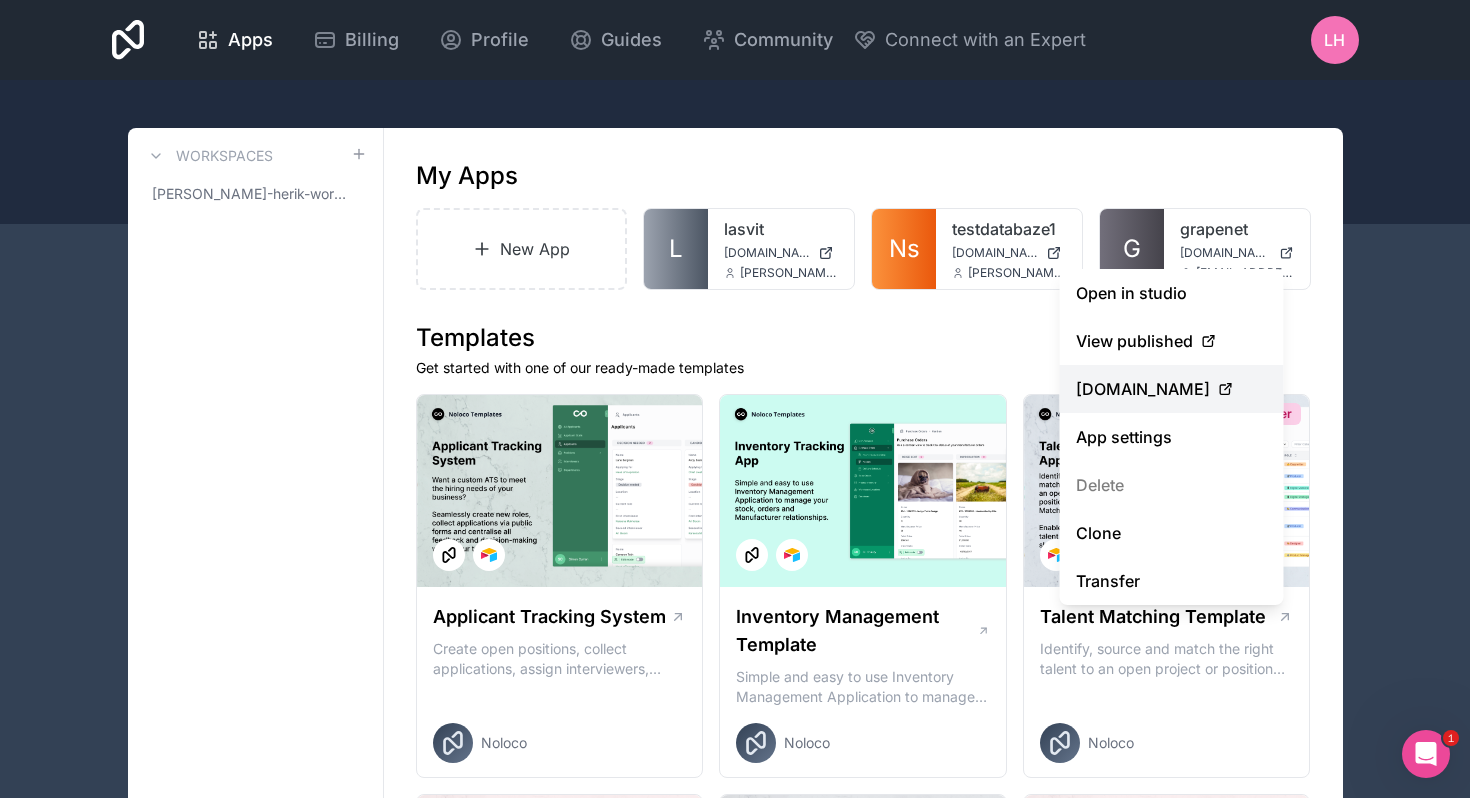 click on "[DOMAIN_NAME]" at bounding box center [1143, 389] 